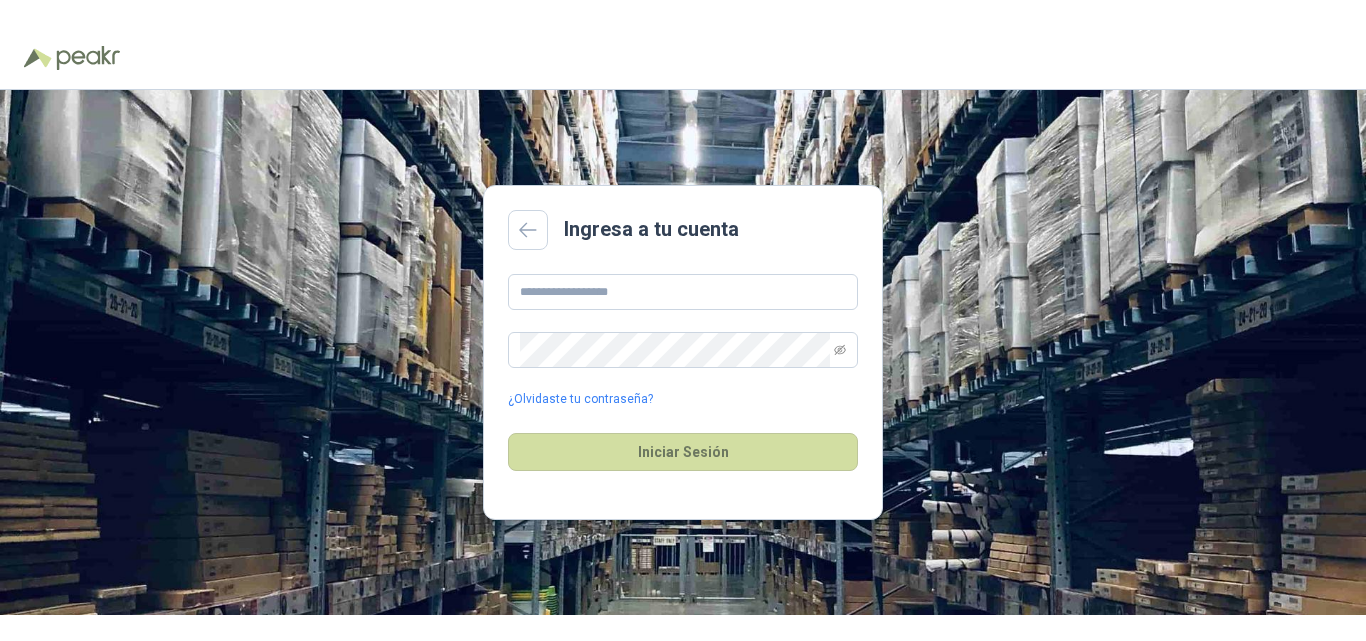 scroll, scrollTop: 0, scrollLeft: 0, axis: both 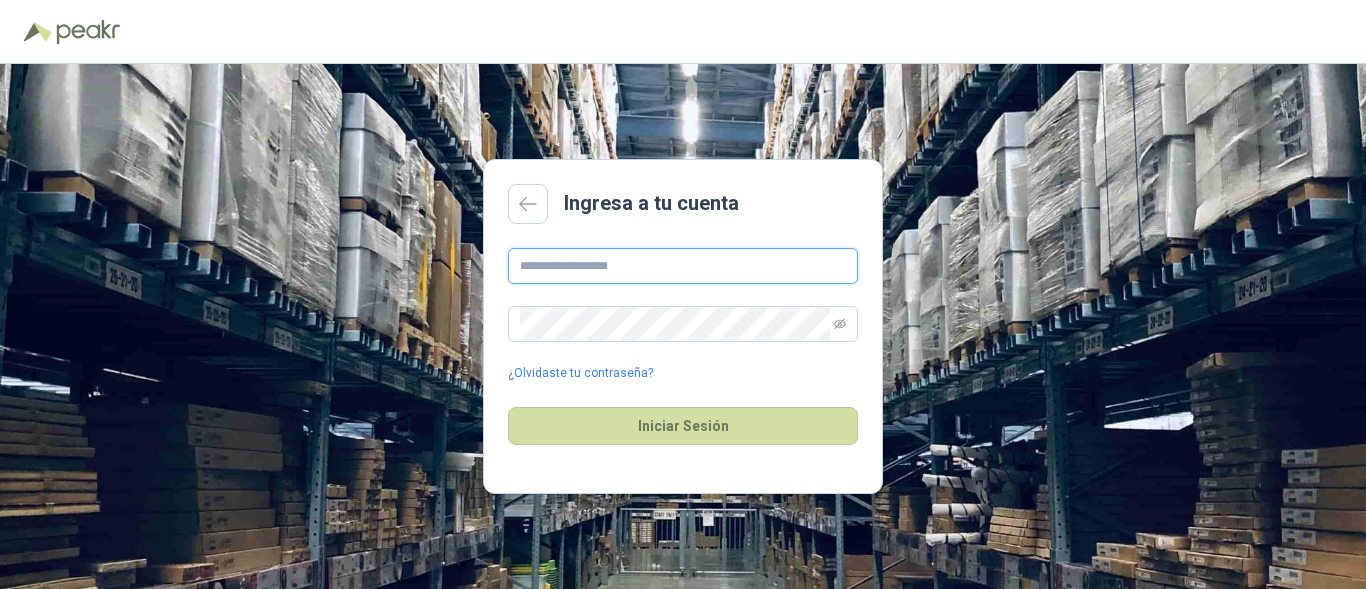 click at bounding box center [683, 266] 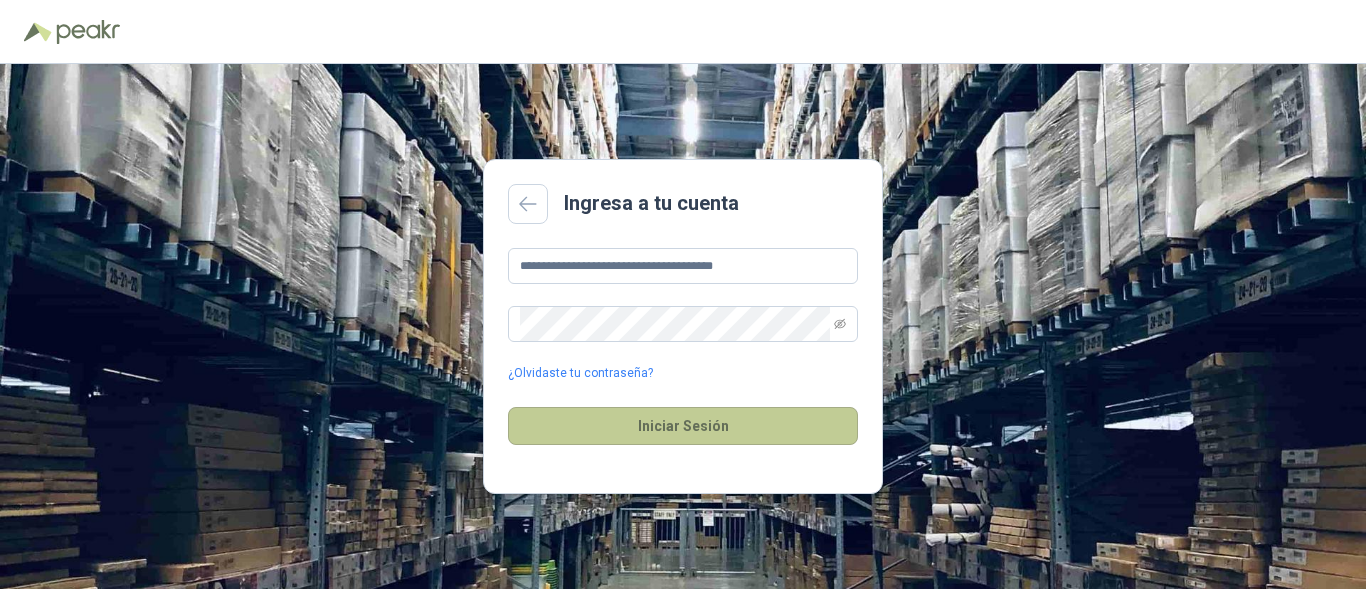click on "Iniciar Sesión" at bounding box center (683, 426) 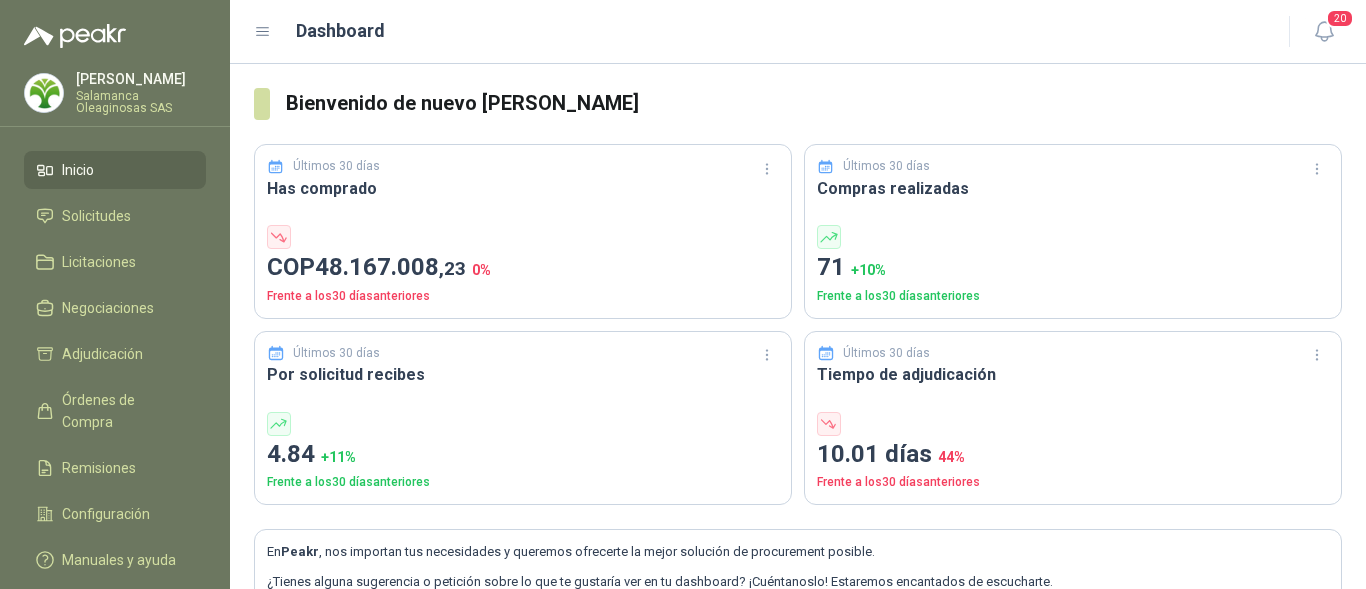 click on "[PERSON_NAME]   Salamanca Oleaginosas SAS" at bounding box center (141, 93) 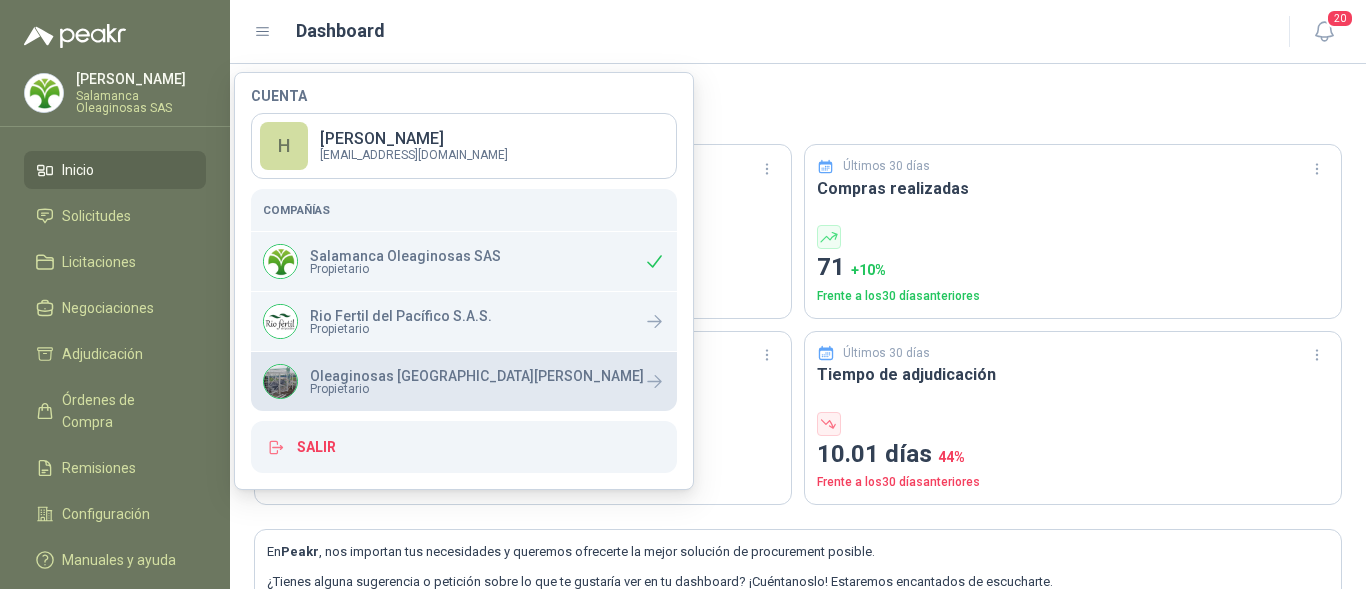 click on "Oleaginosas San [PERSON_NAME] Propietario" at bounding box center (453, 381) 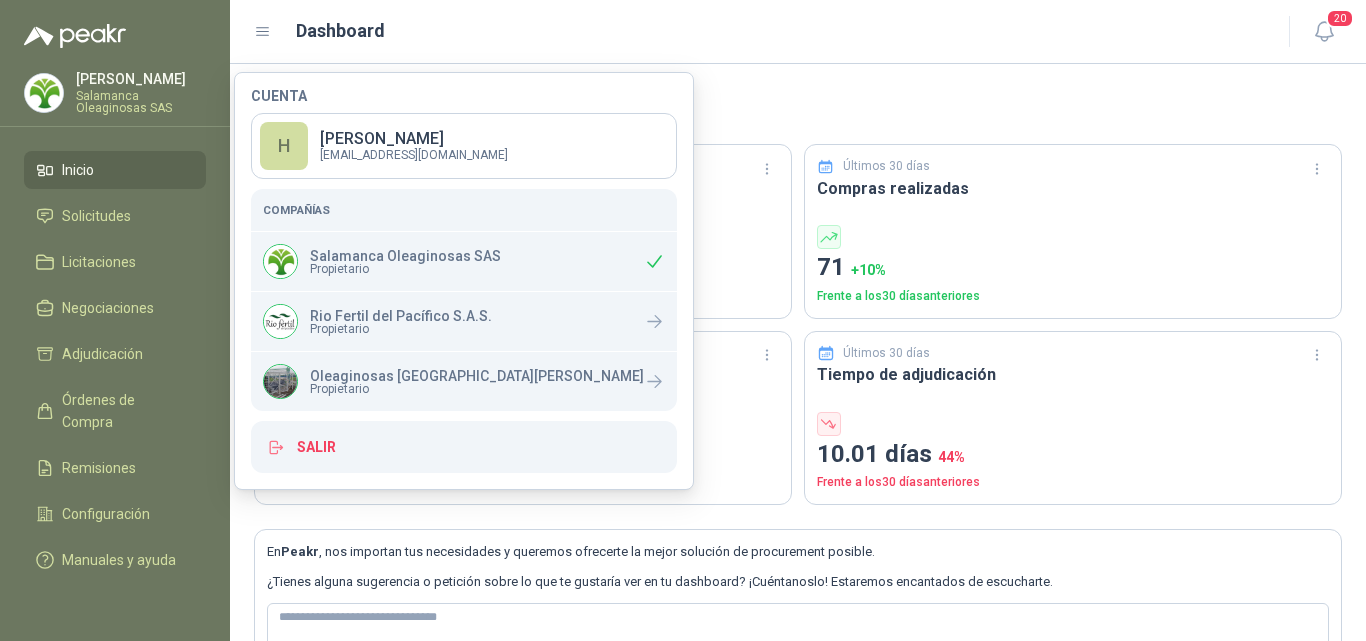 click on "Dashboard 20" at bounding box center (798, 31) 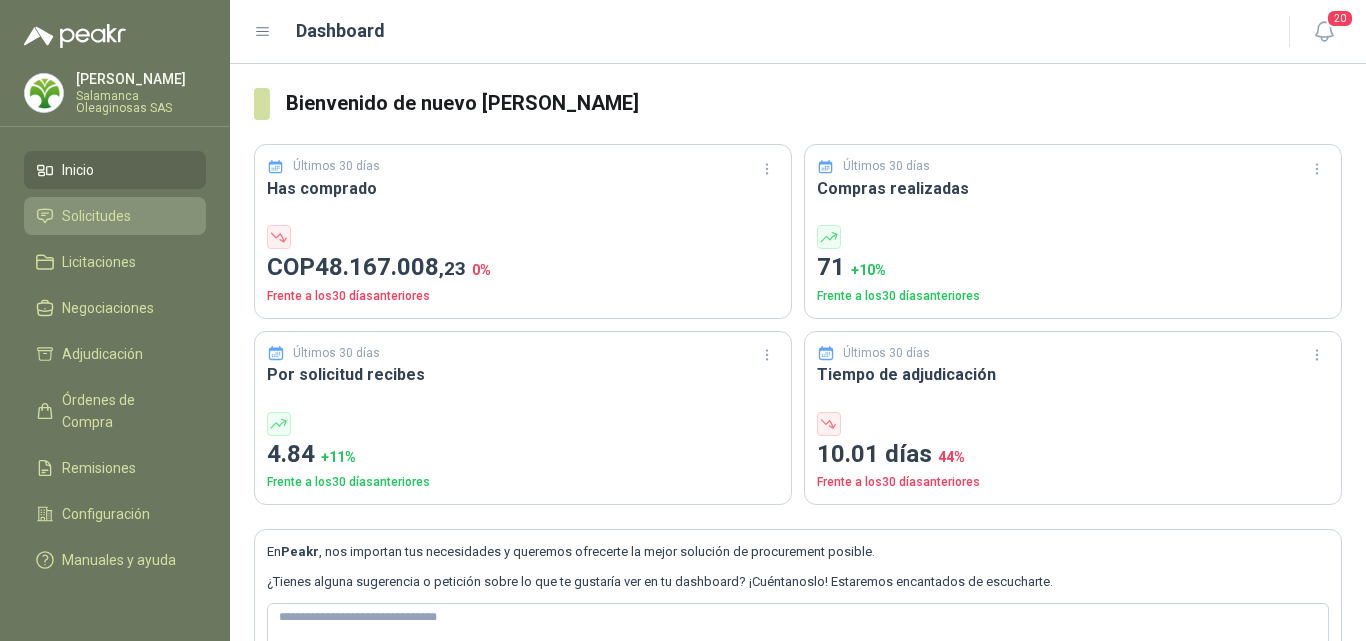 click on "Solicitudes" at bounding box center [96, 216] 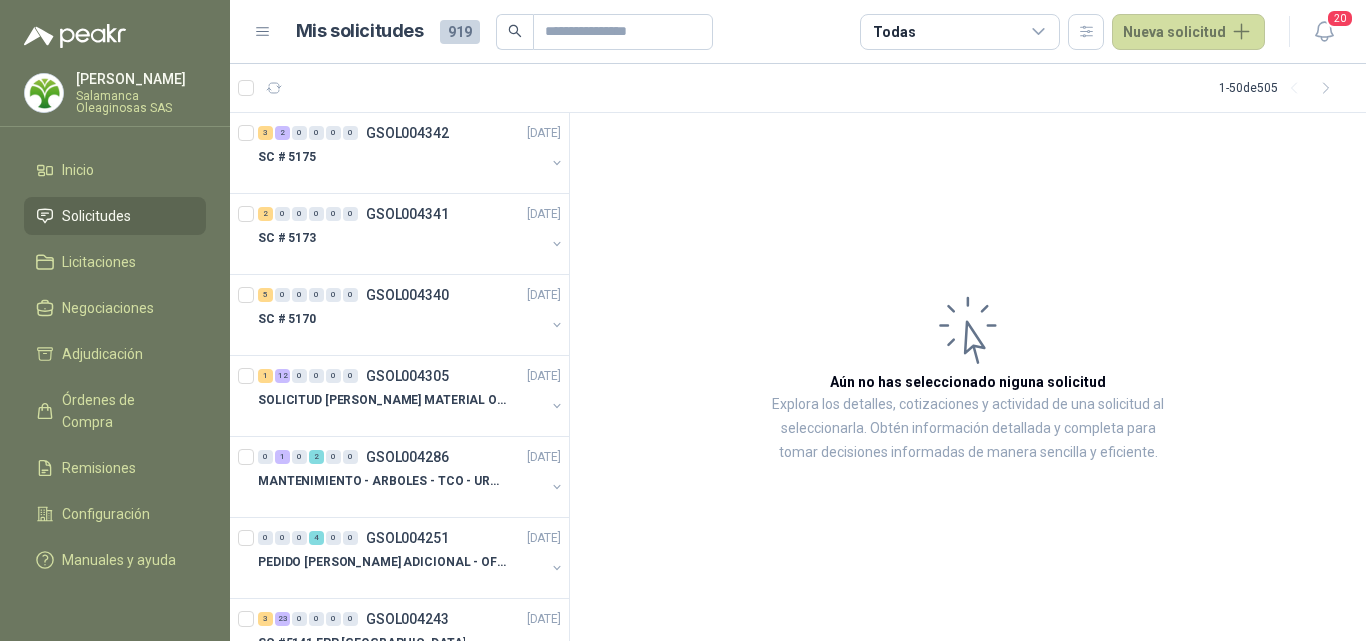 click on "[PERSON_NAME]" at bounding box center (141, 79) 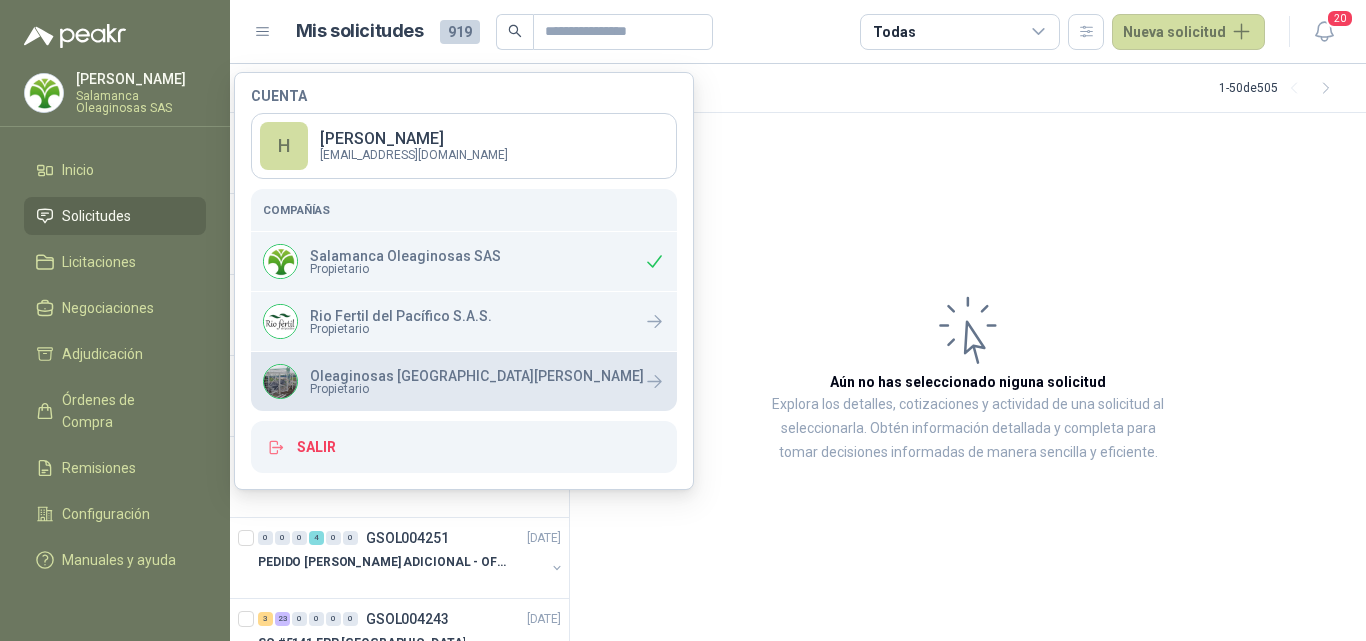 click on "Oleaginosas [GEOGRAPHIC_DATA][PERSON_NAME]" at bounding box center (477, 376) 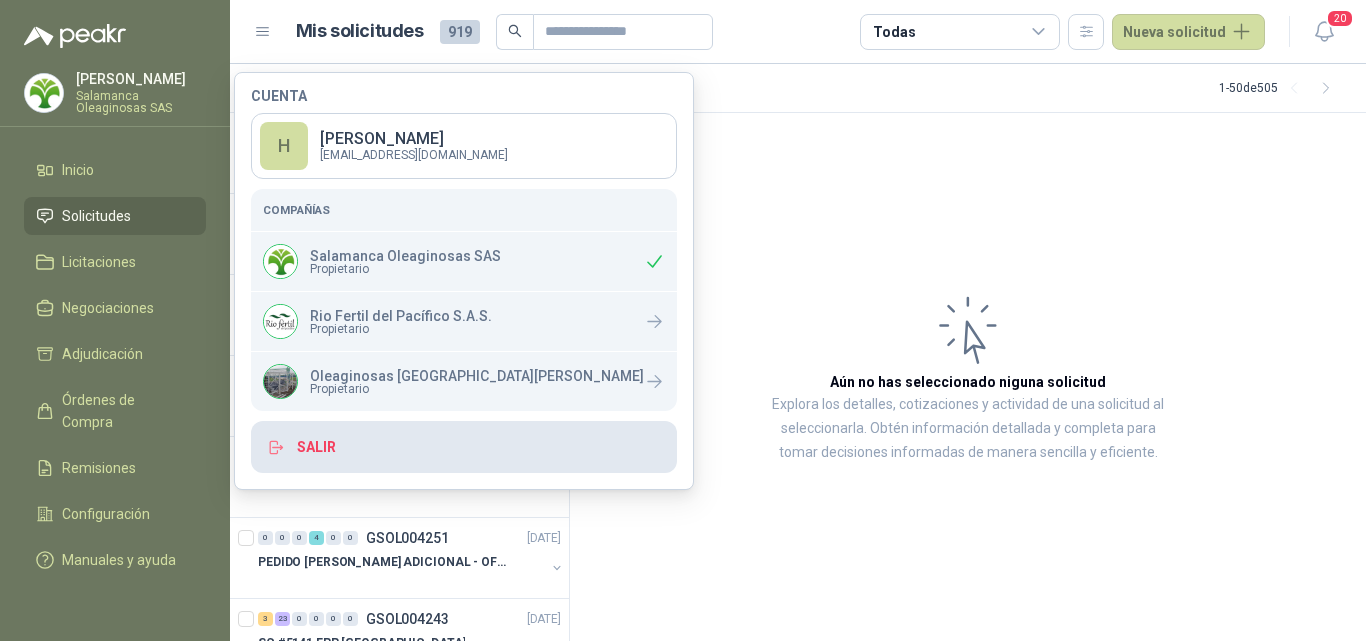 click on "Salir" at bounding box center (464, 447) 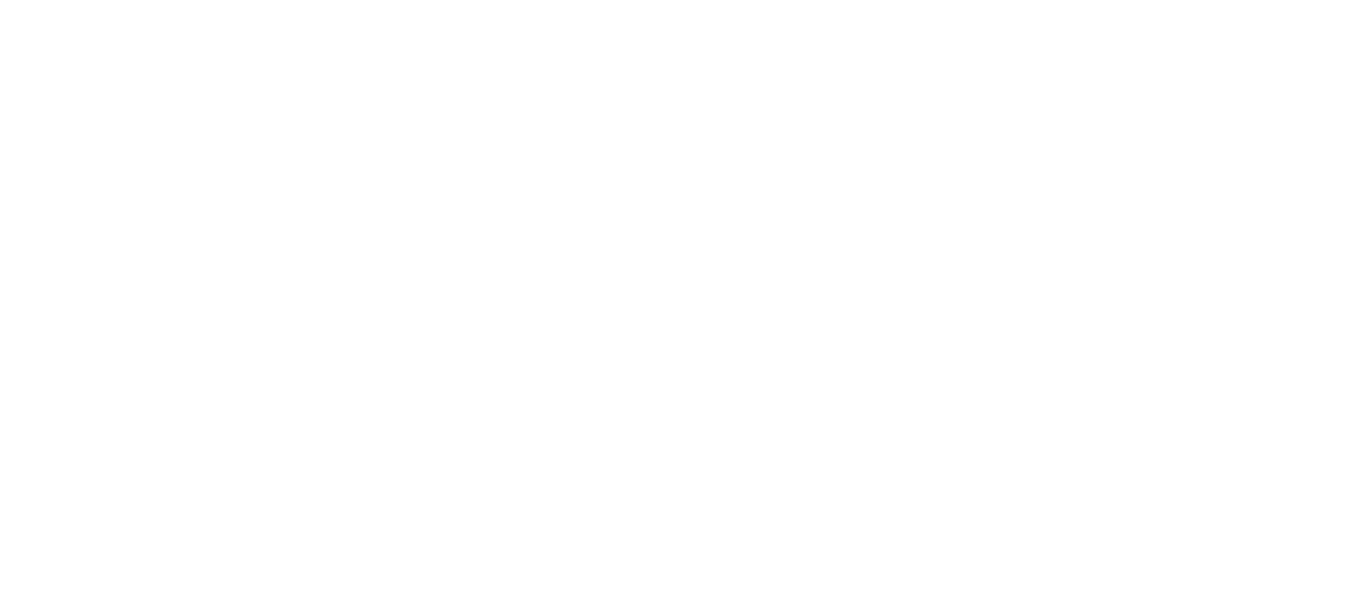 scroll, scrollTop: 0, scrollLeft: 0, axis: both 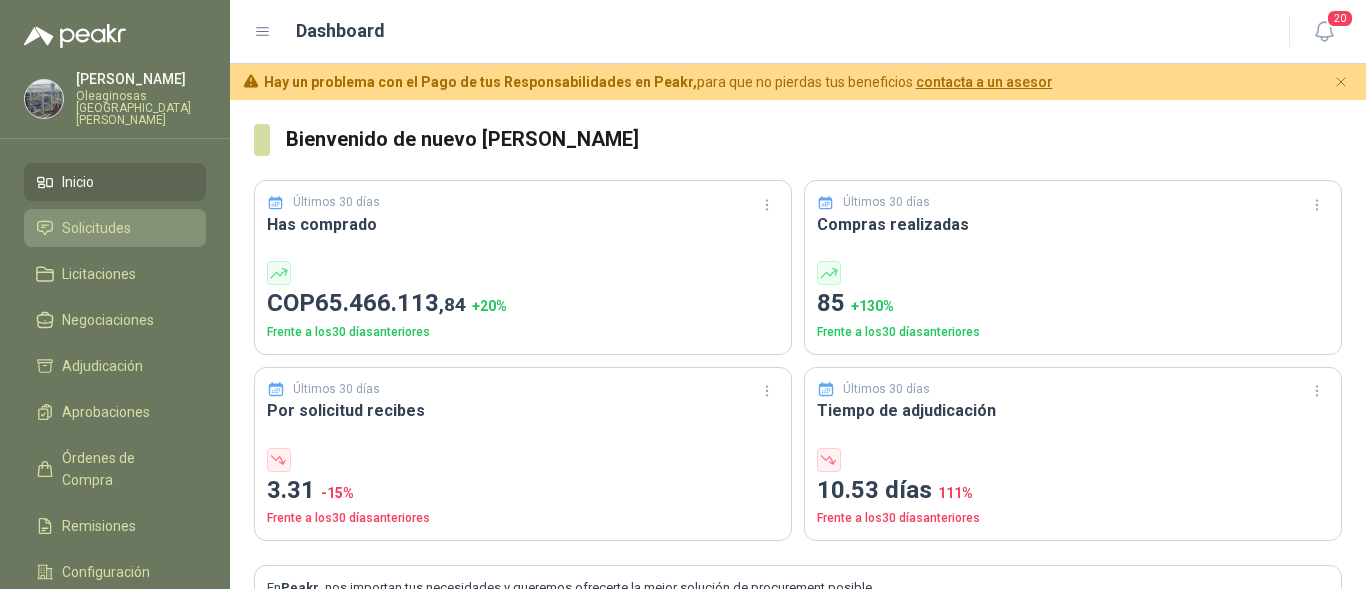 click on "Solicitudes" at bounding box center (96, 228) 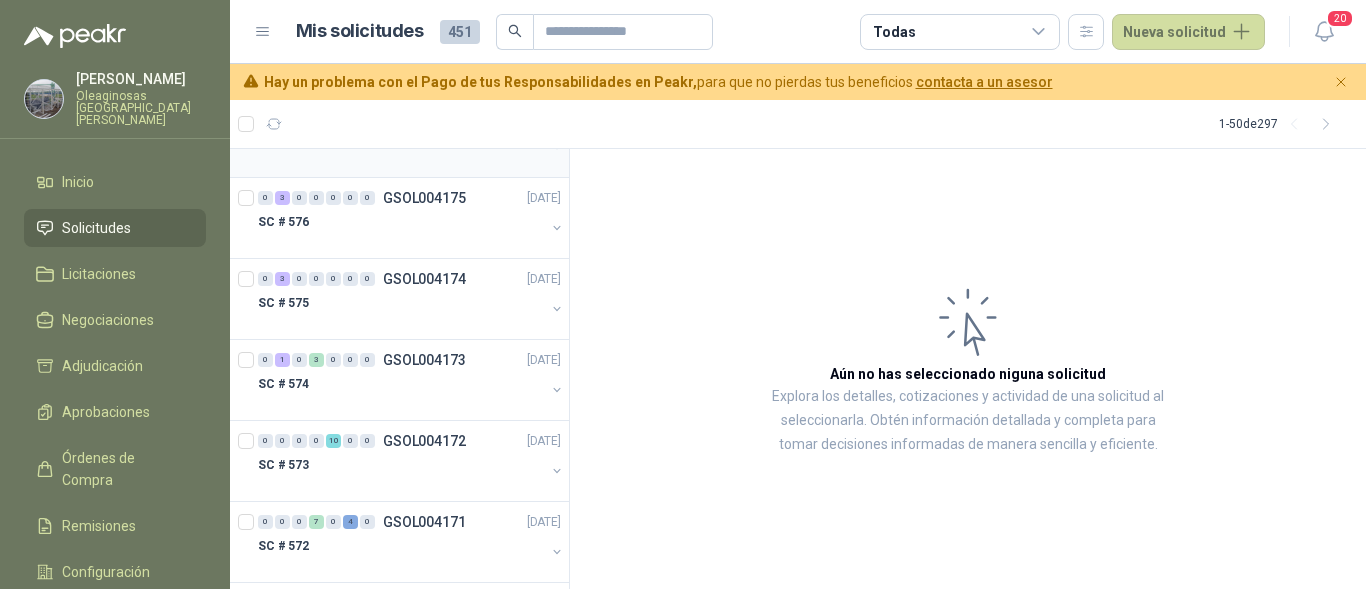 scroll, scrollTop: 1200, scrollLeft: 0, axis: vertical 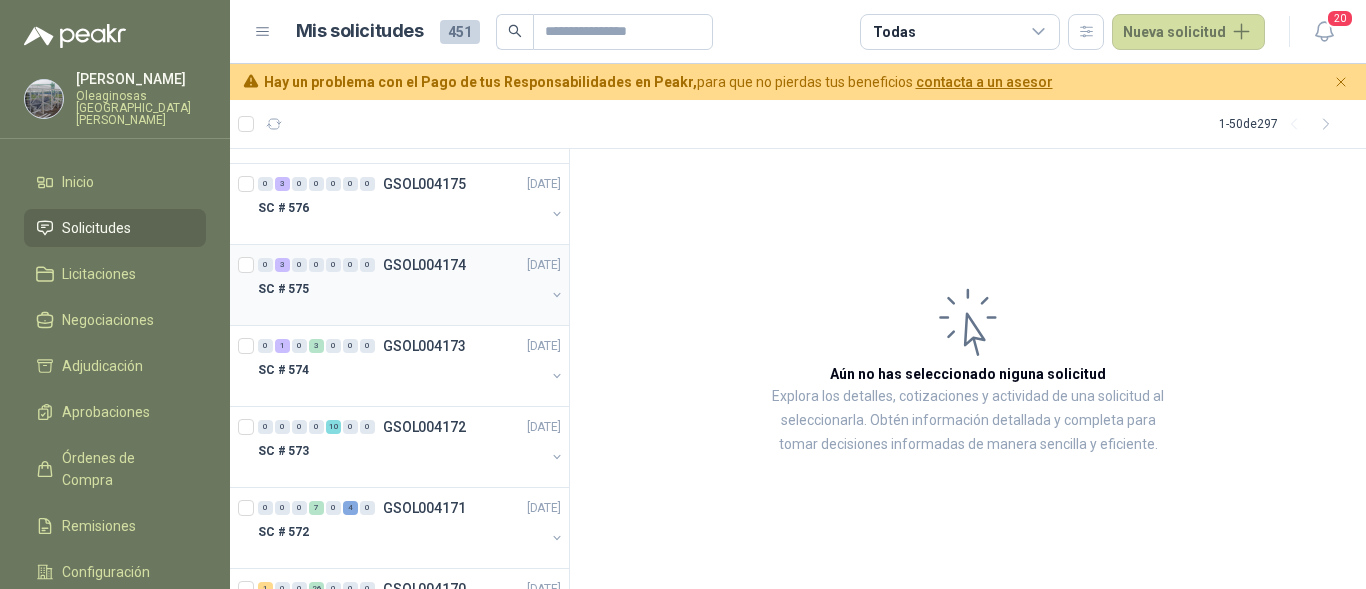 click at bounding box center [401, 309] 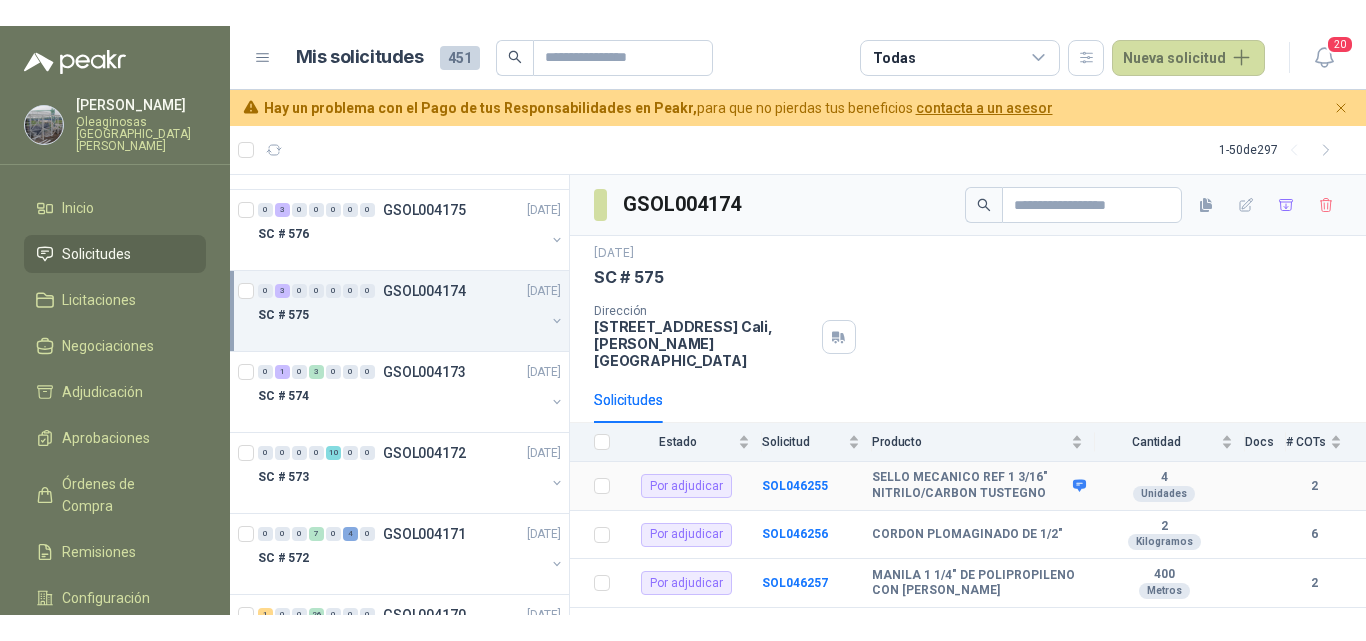scroll, scrollTop: 9, scrollLeft: 0, axis: vertical 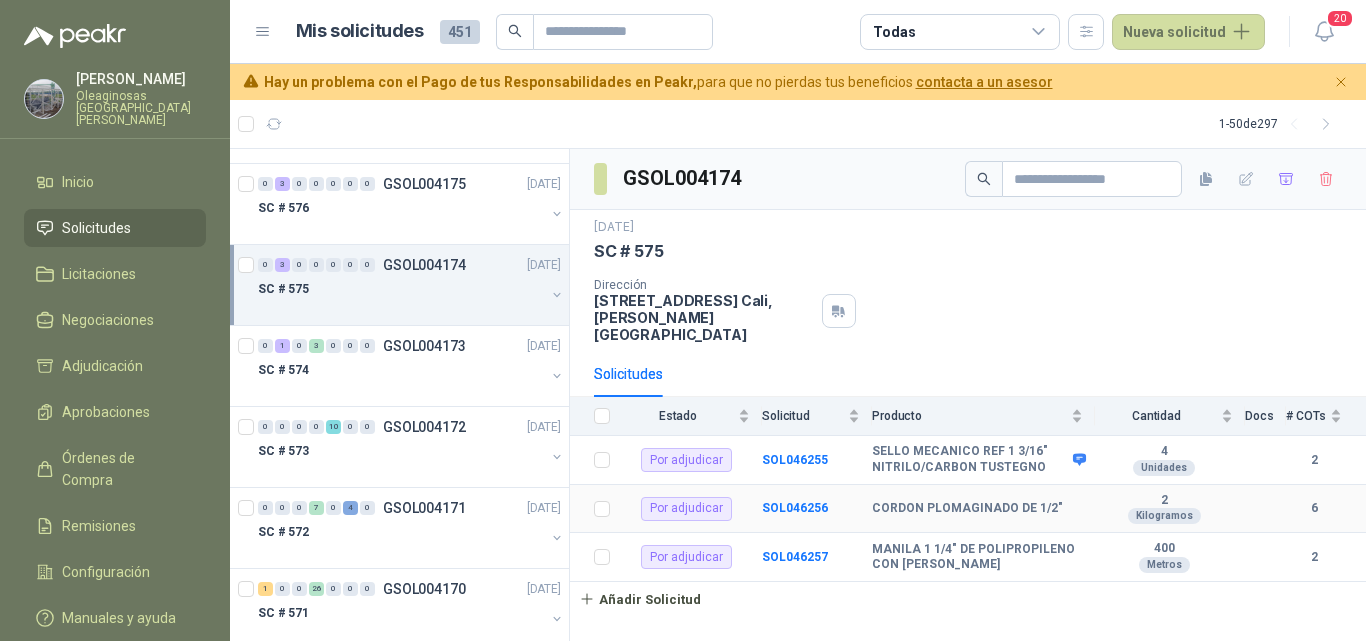 click on "CORDON PLOMAGINADO DE 1/2"" at bounding box center (967, 509) 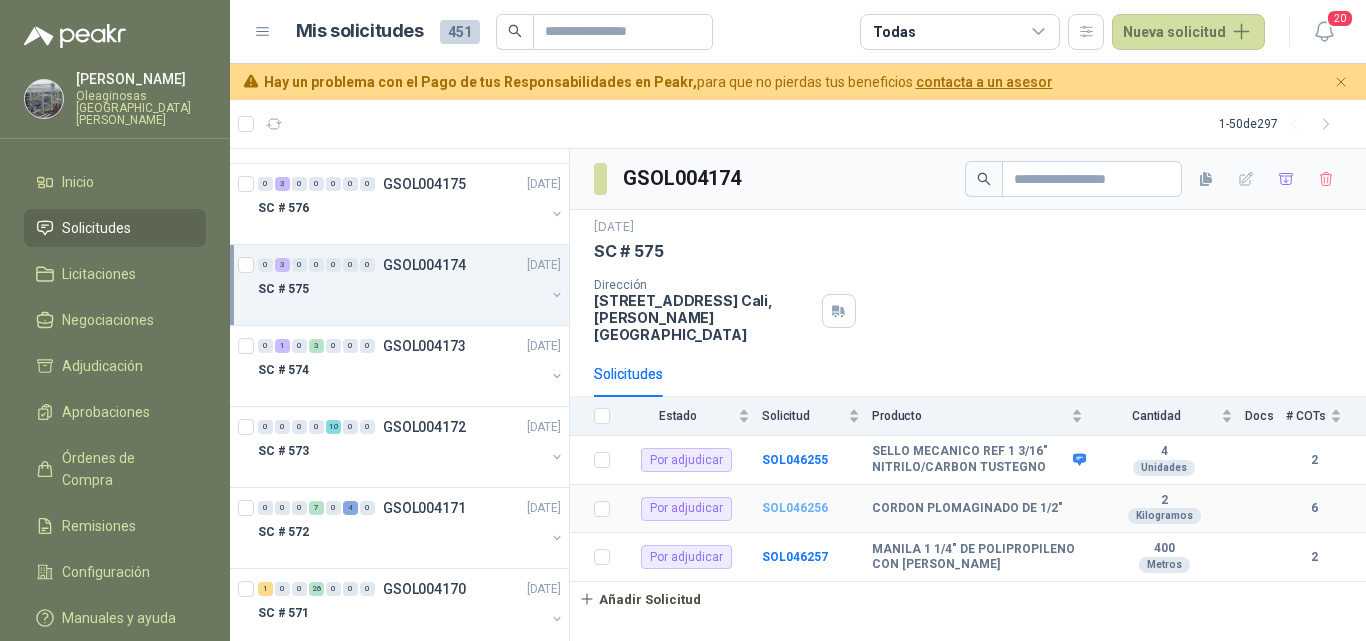 click on "SOL046256" at bounding box center [795, 508] 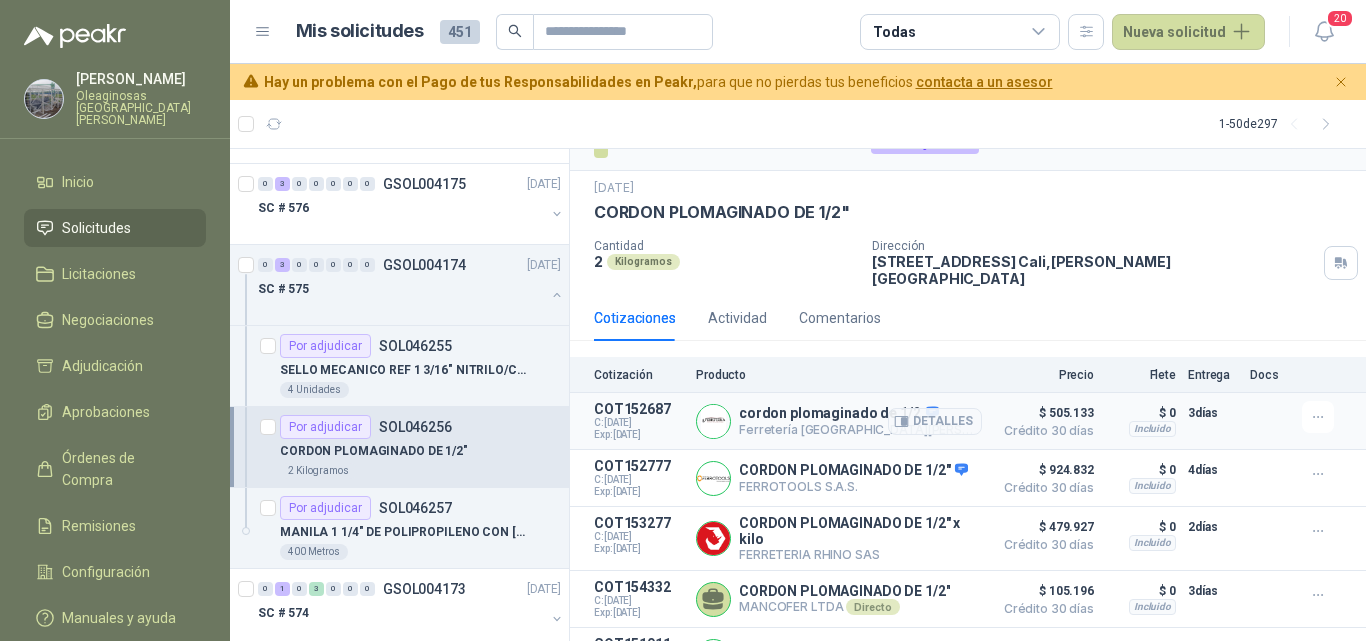 scroll, scrollTop: 0, scrollLeft: 0, axis: both 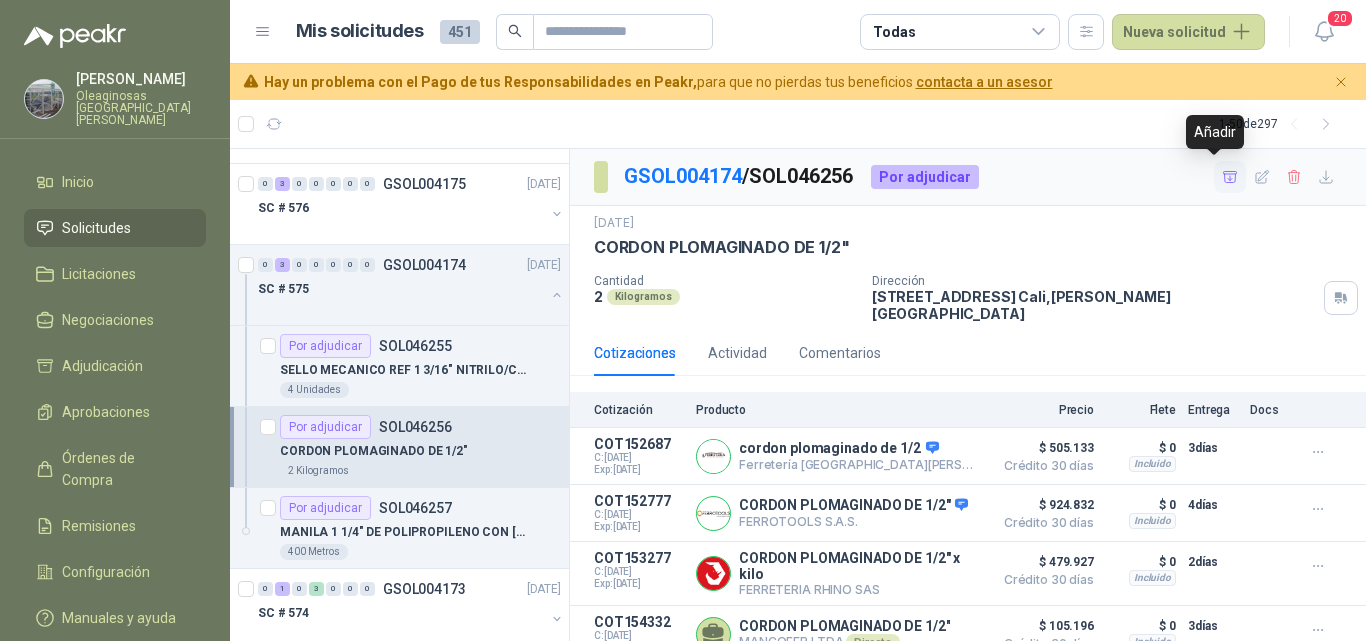 click 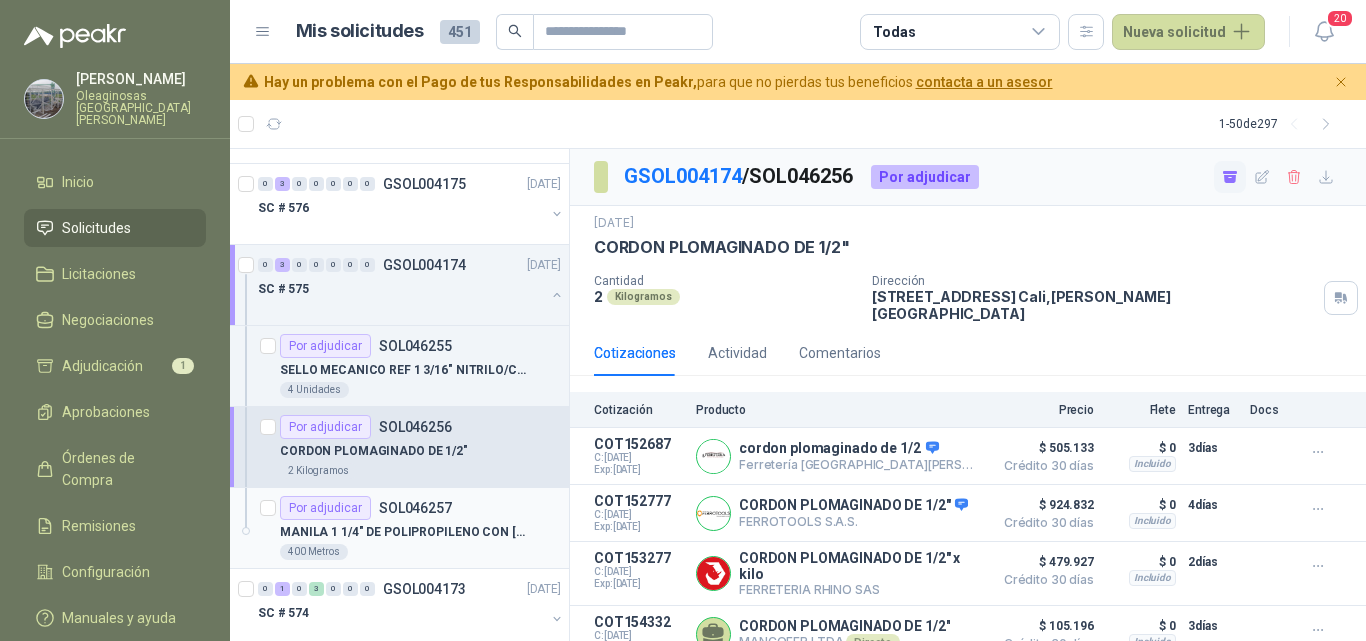 click on "MANILA 1  1/4" DE POLIPROPILENO CON ALMA DE YUTE" at bounding box center (404, 532) 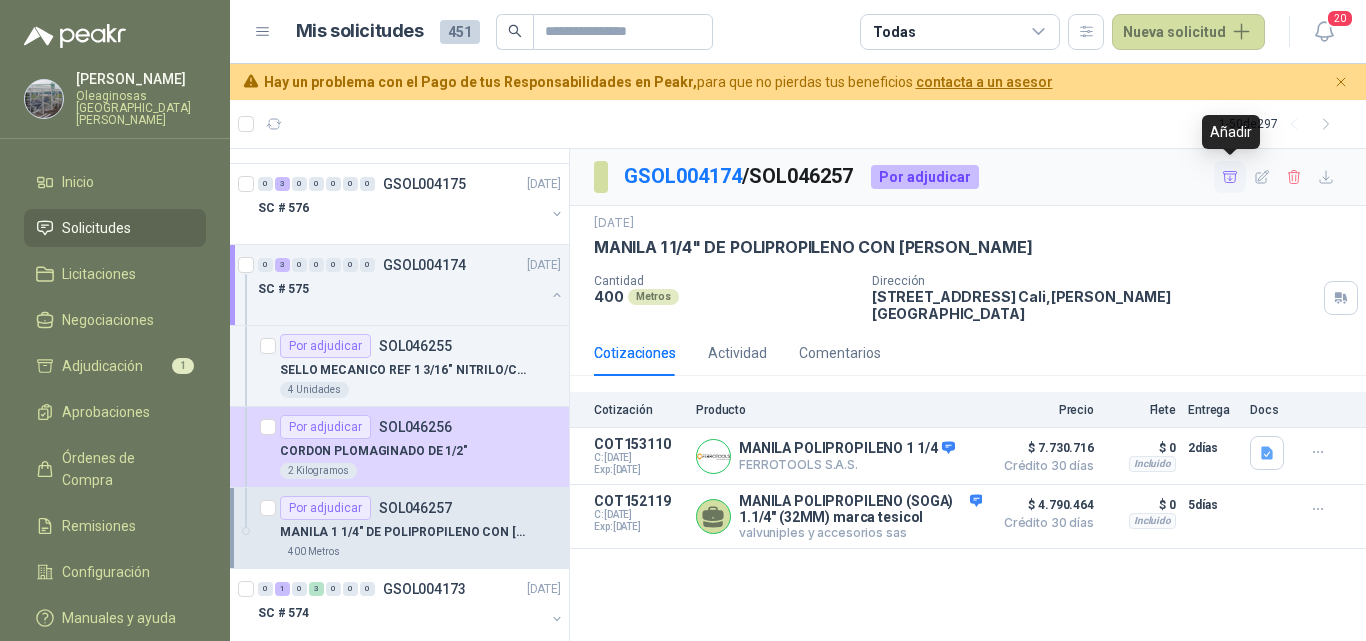 click 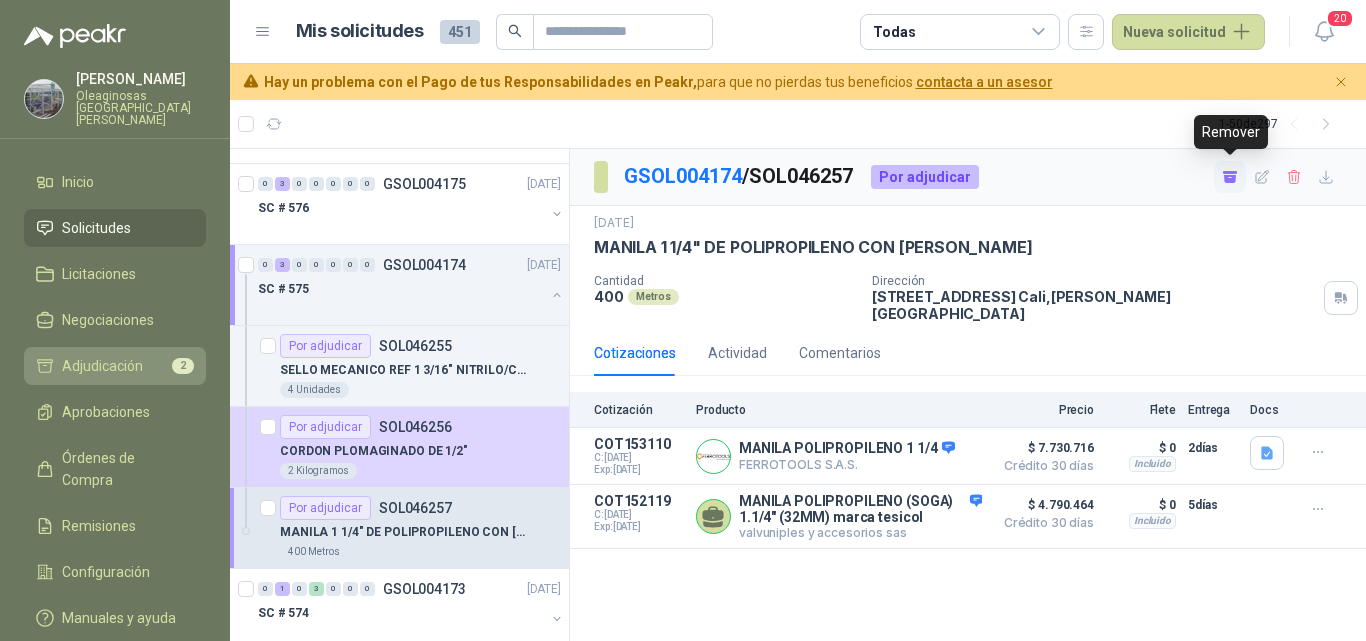 click on "Adjudicación" at bounding box center [102, 366] 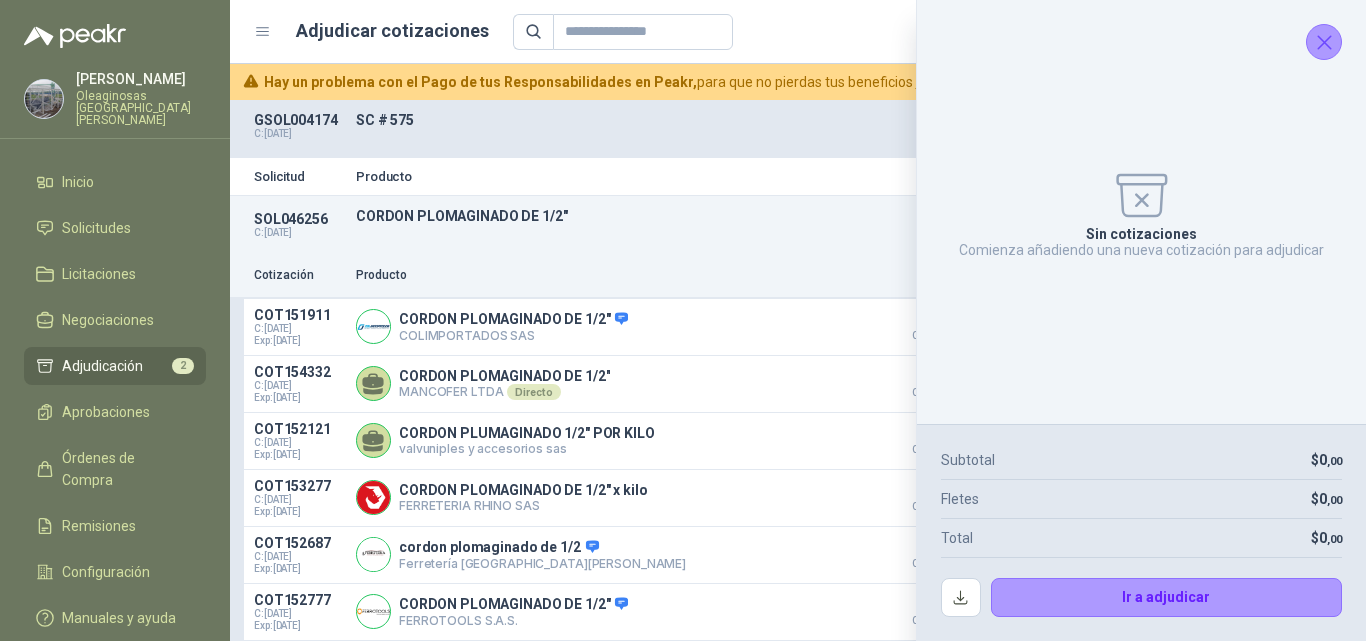 click at bounding box center (1324, 42) 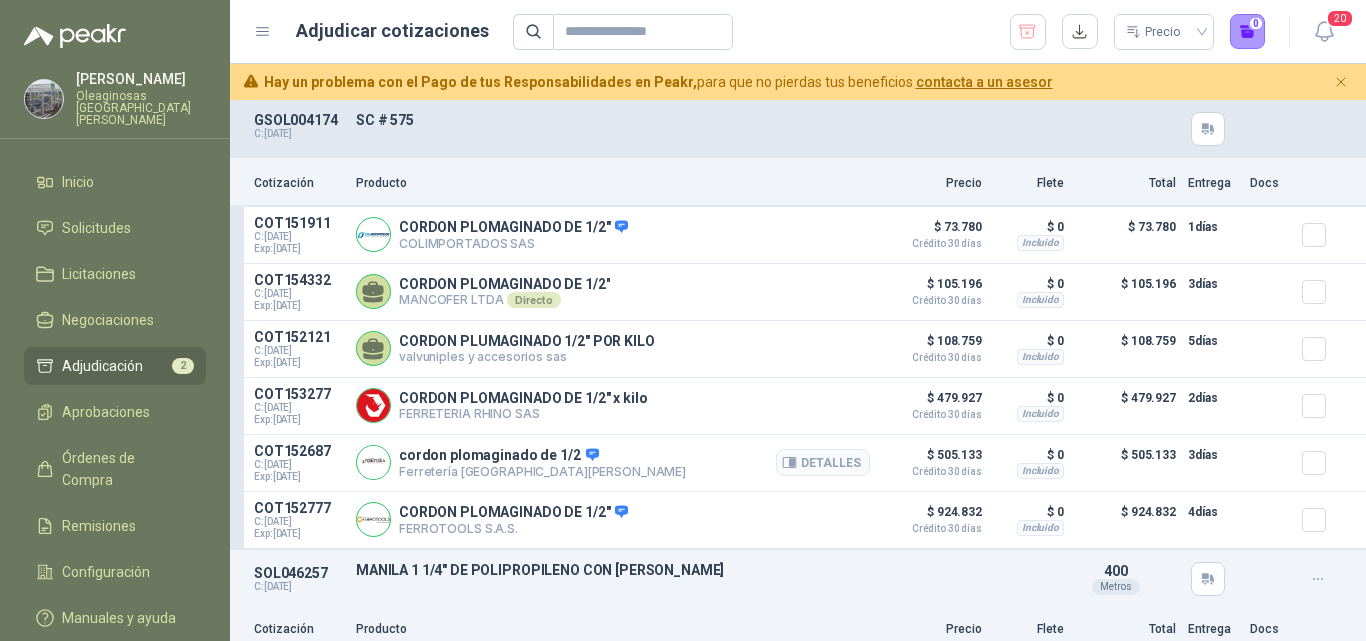scroll, scrollTop: 126, scrollLeft: 0, axis: vertical 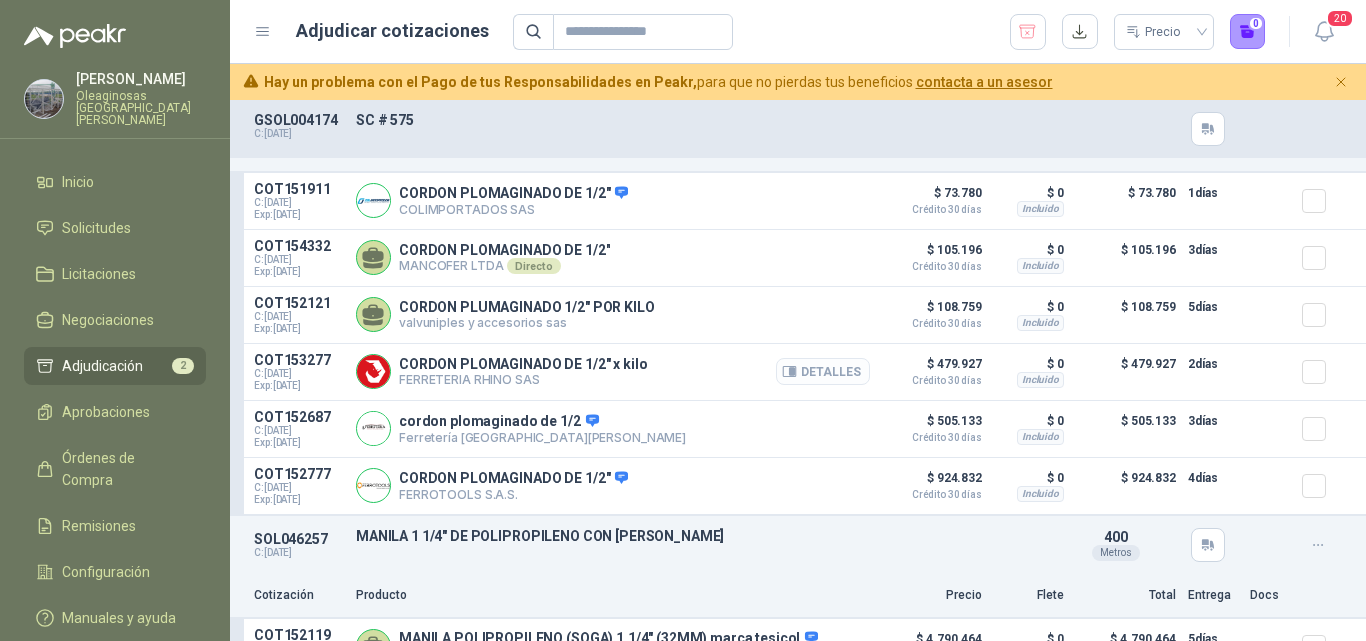 click on "Detalles" at bounding box center [823, 371] 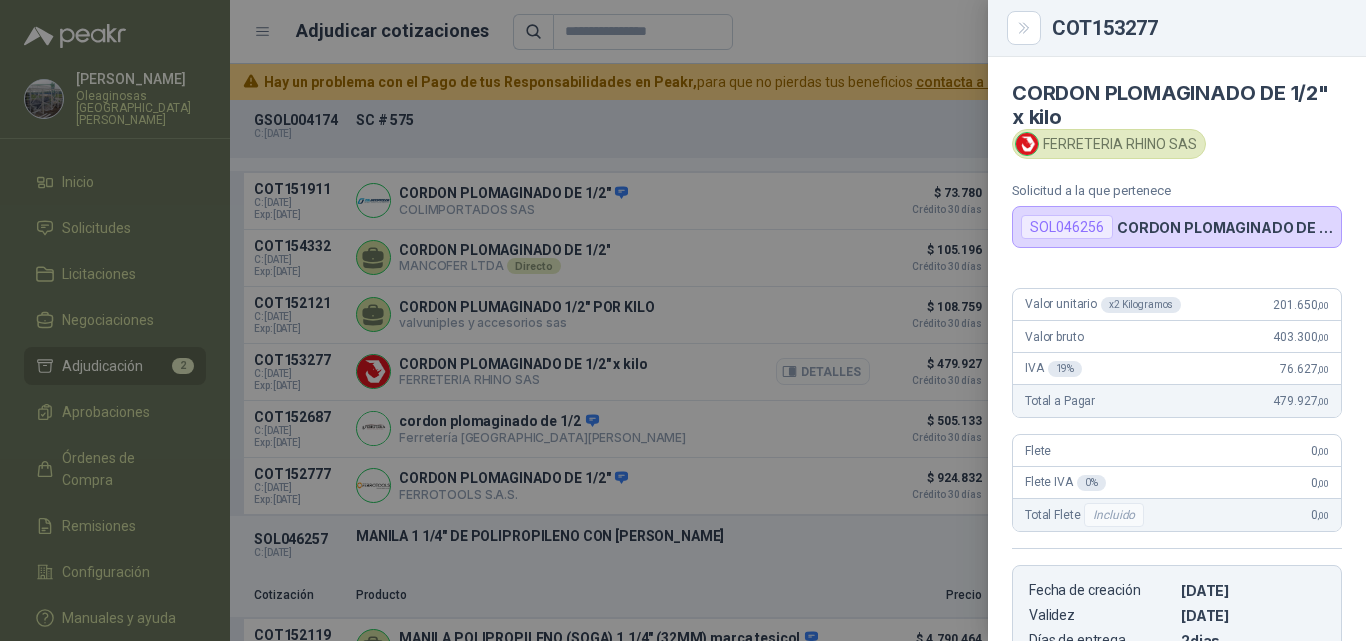 click at bounding box center (683, 320) 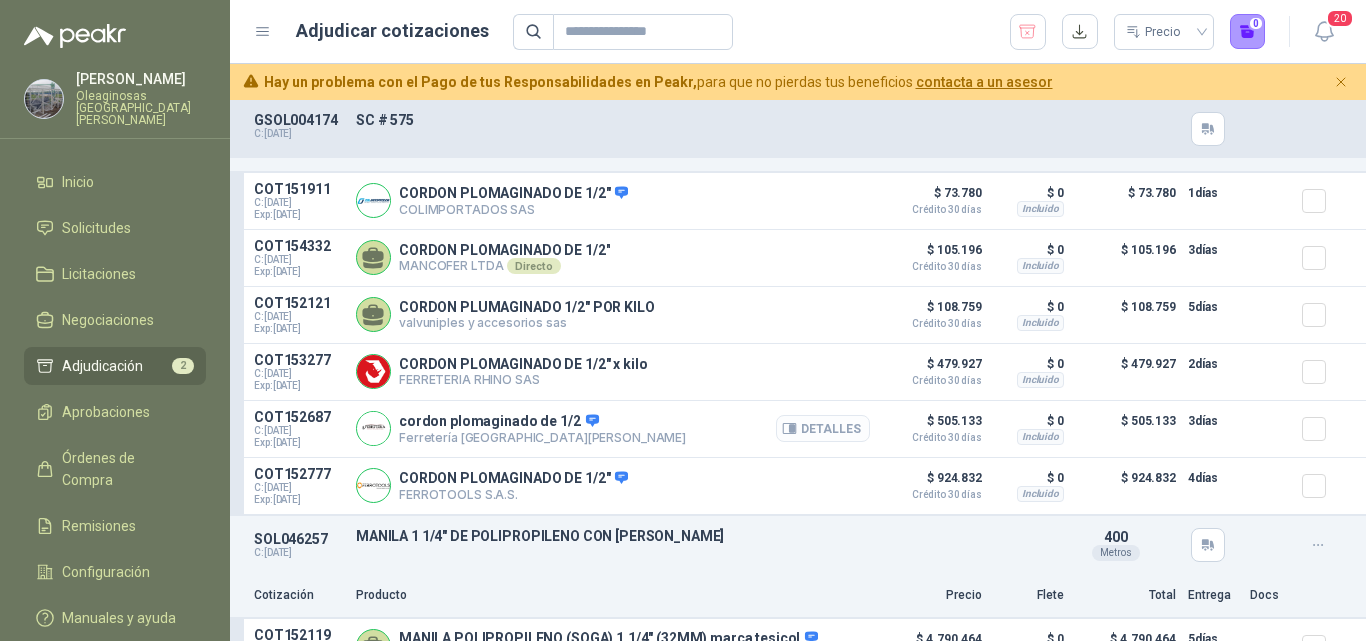 click on "Detalles" at bounding box center (823, 428) 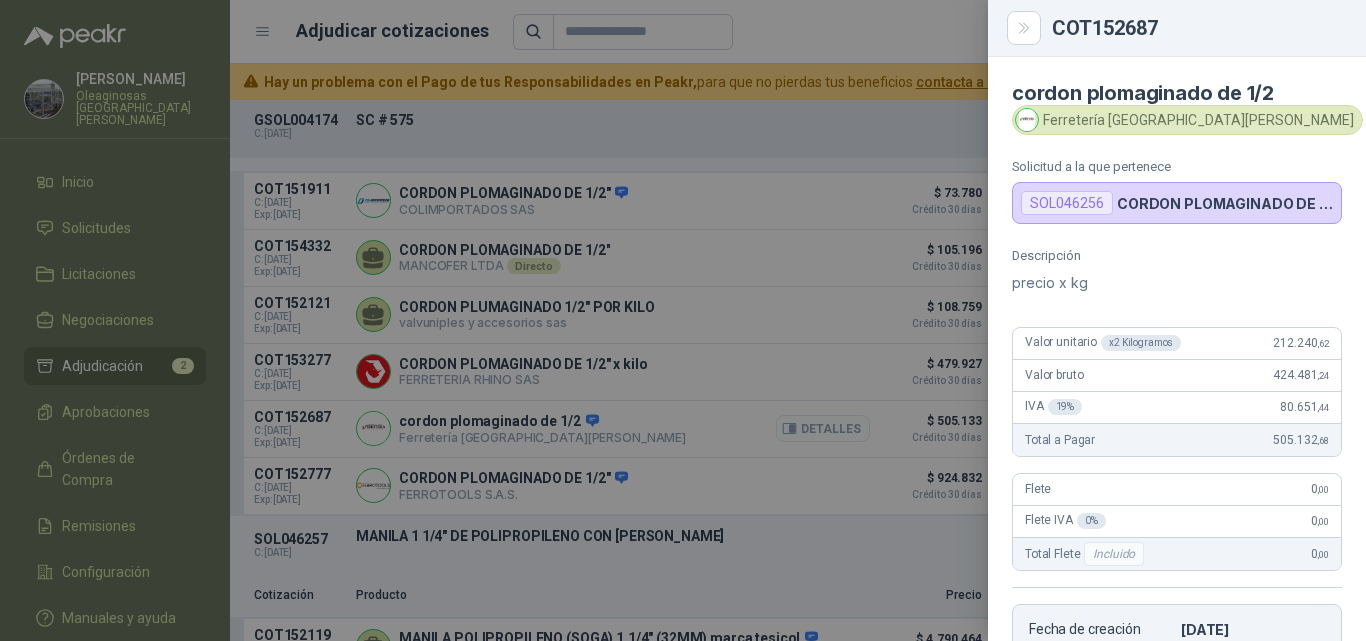 click at bounding box center (683, 320) 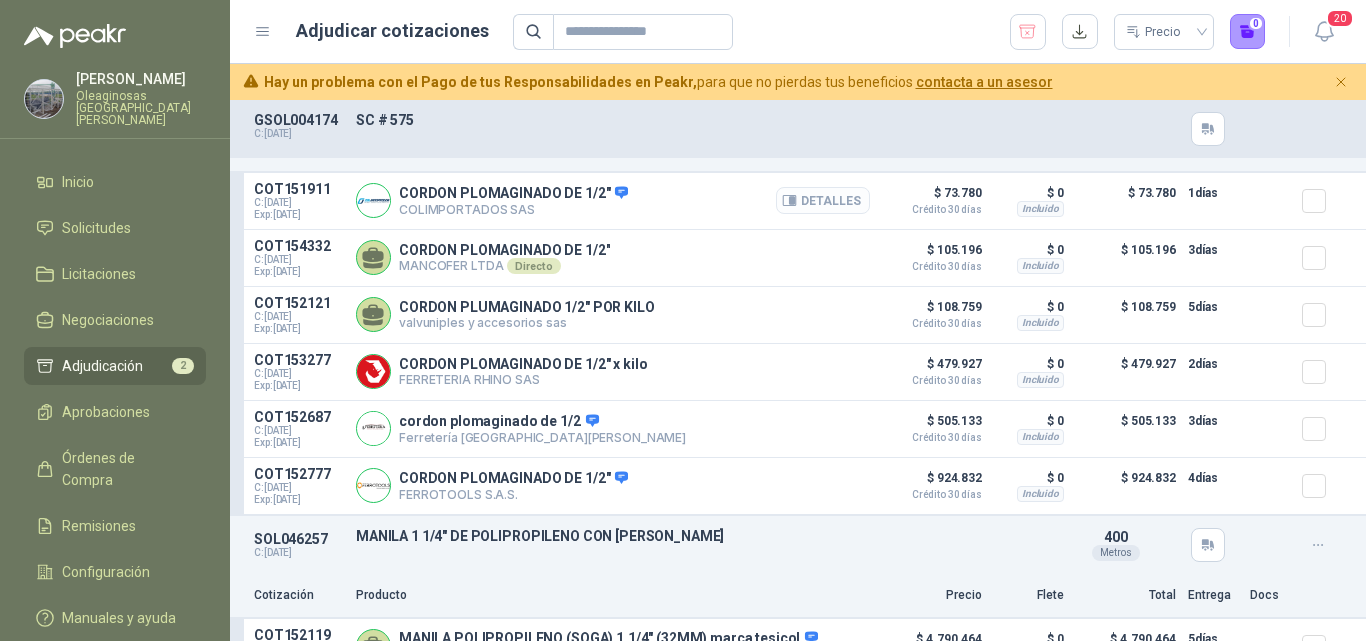 click on "Detalles" at bounding box center [823, 200] 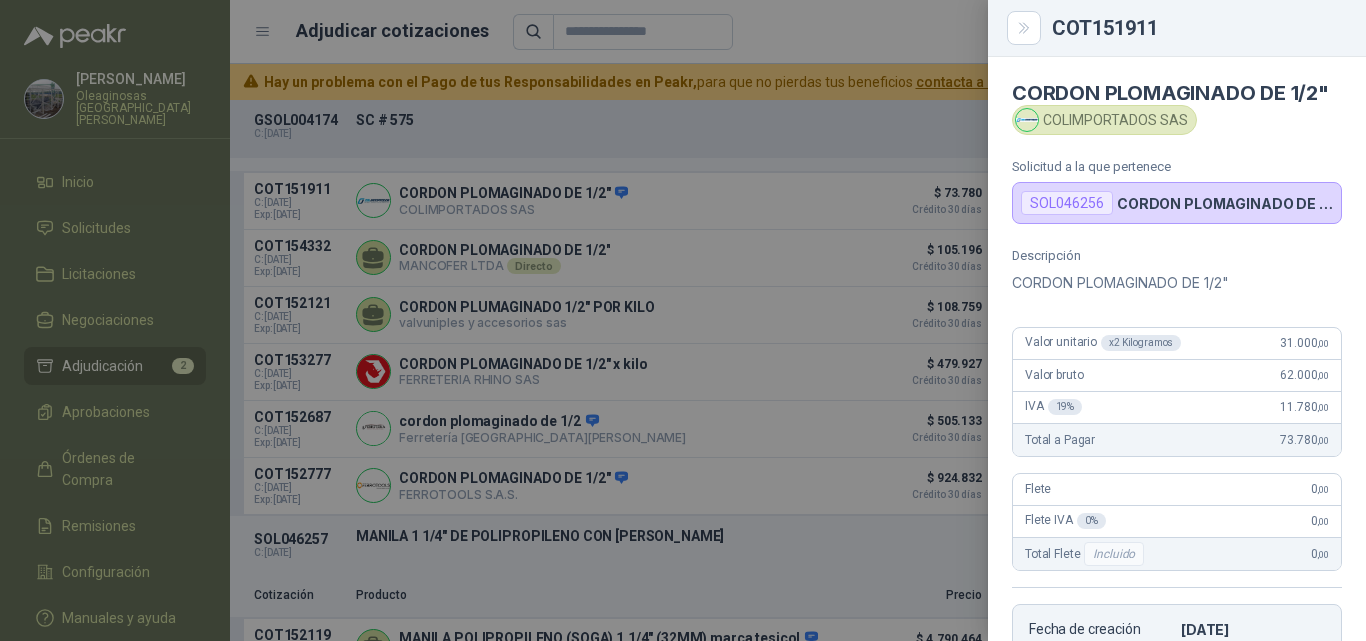 click at bounding box center (683, 320) 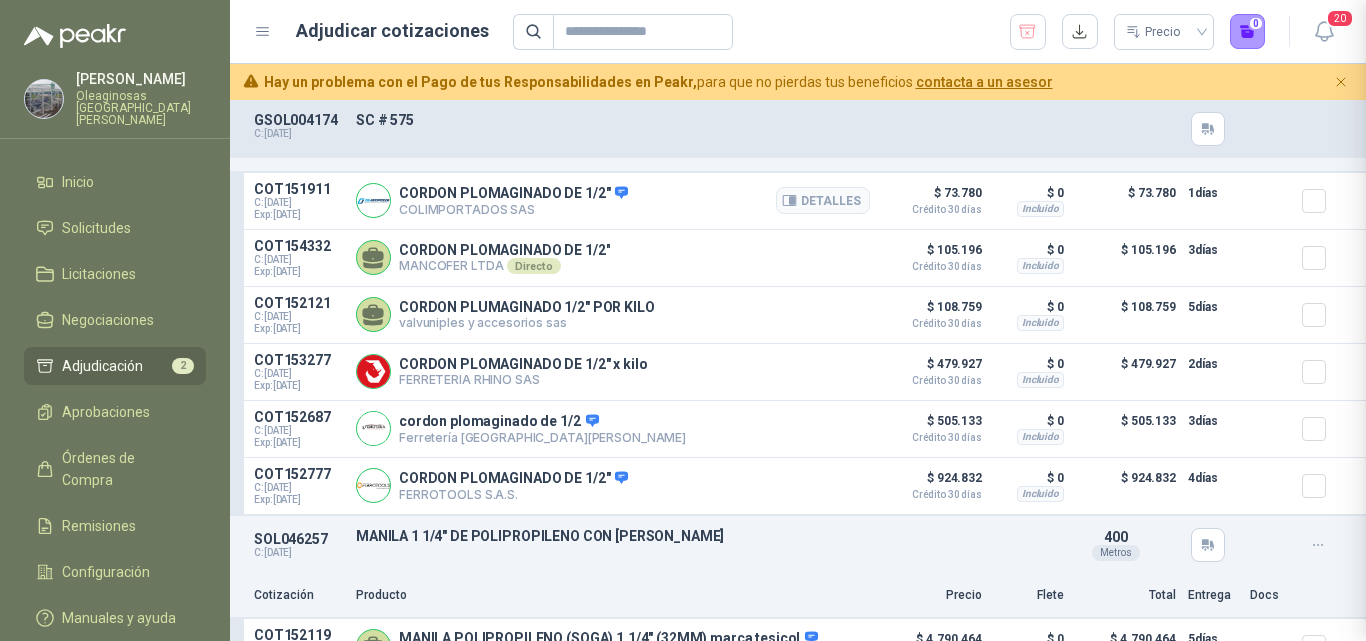 type 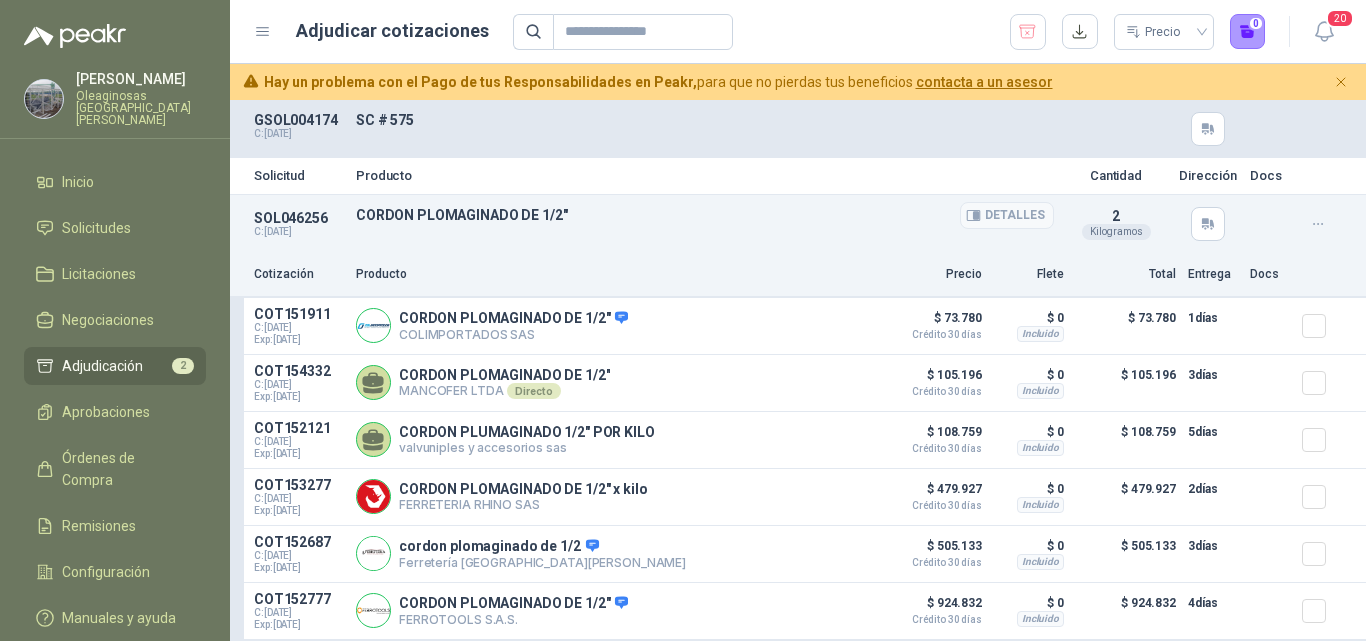 scroll, scrollTop: 0, scrollLeft: 0, axis: both 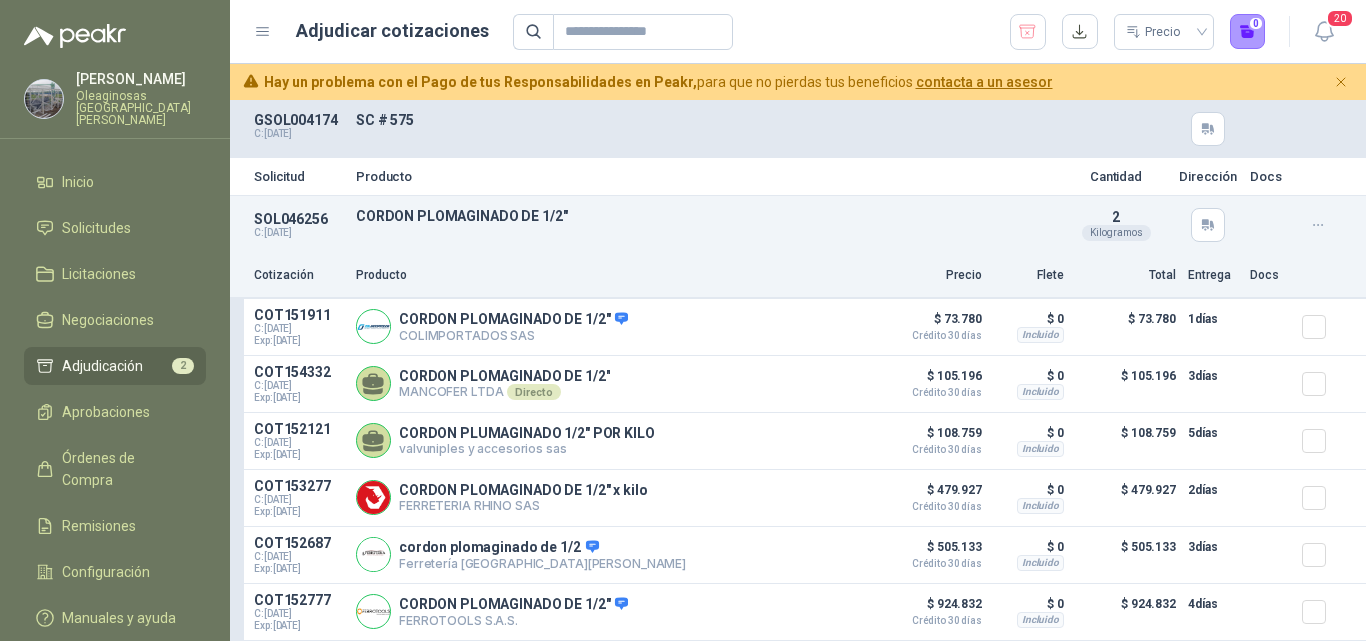 click on "Adjudicación" at bounding box center [102, 366] 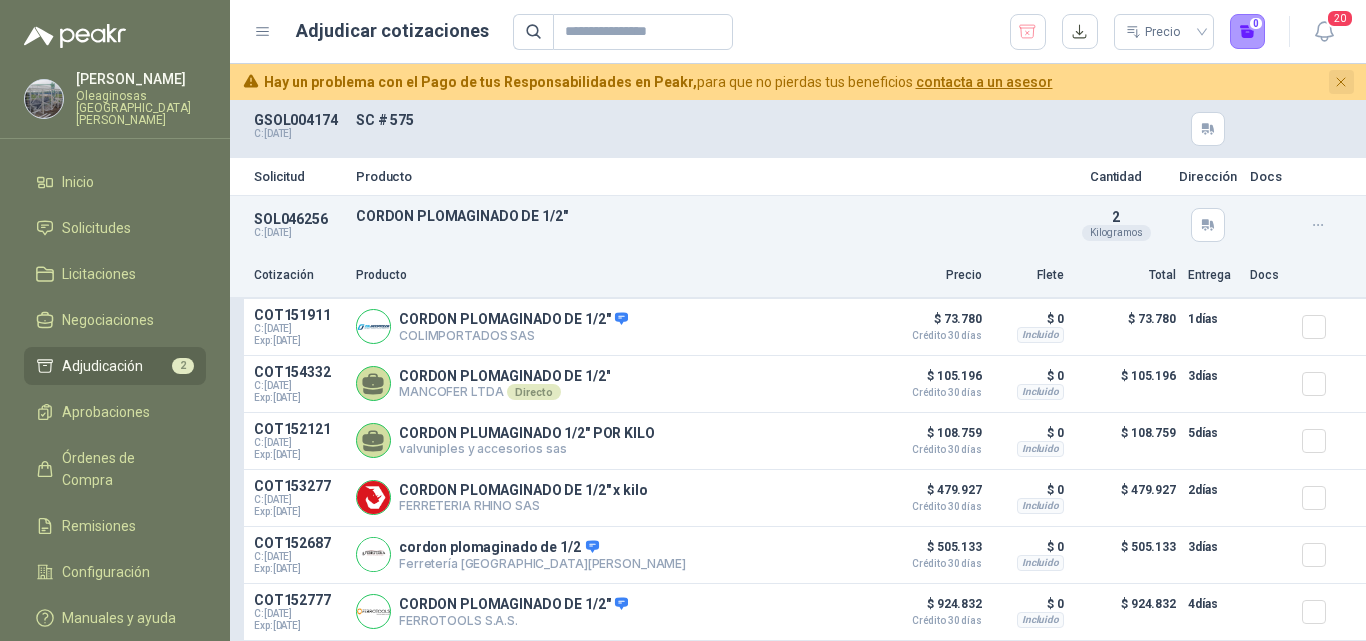click 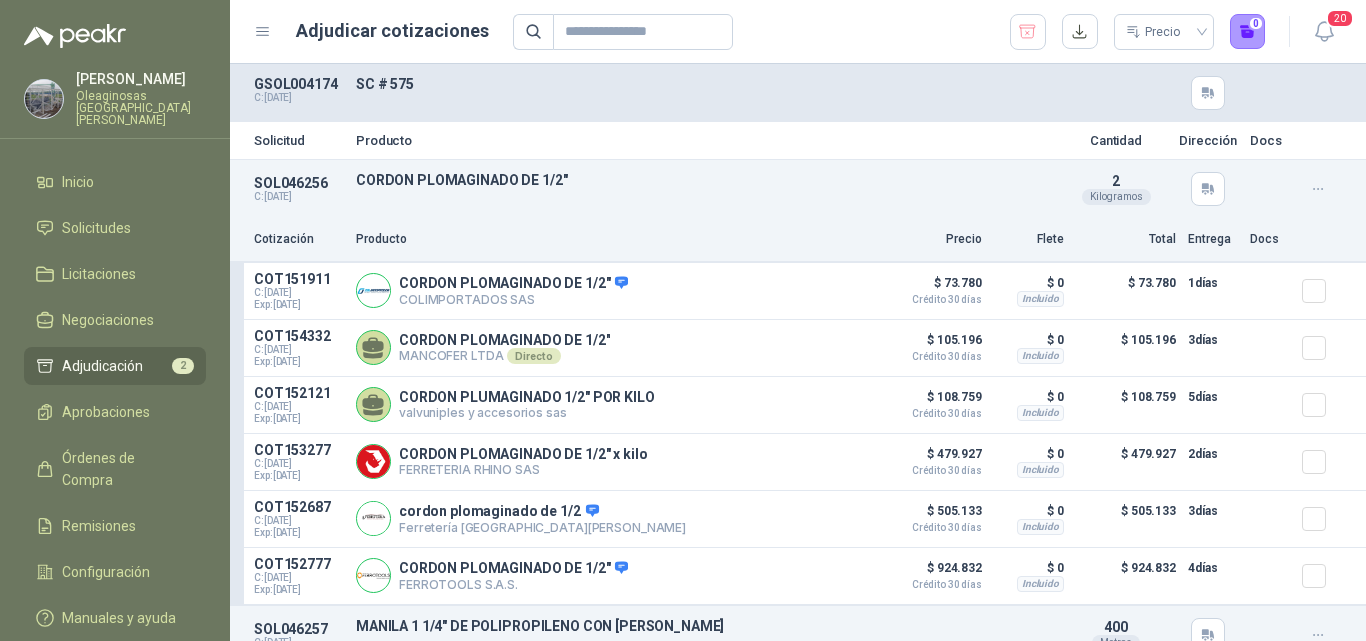 click on "Adjudicación" at bounding box center [102, 366] 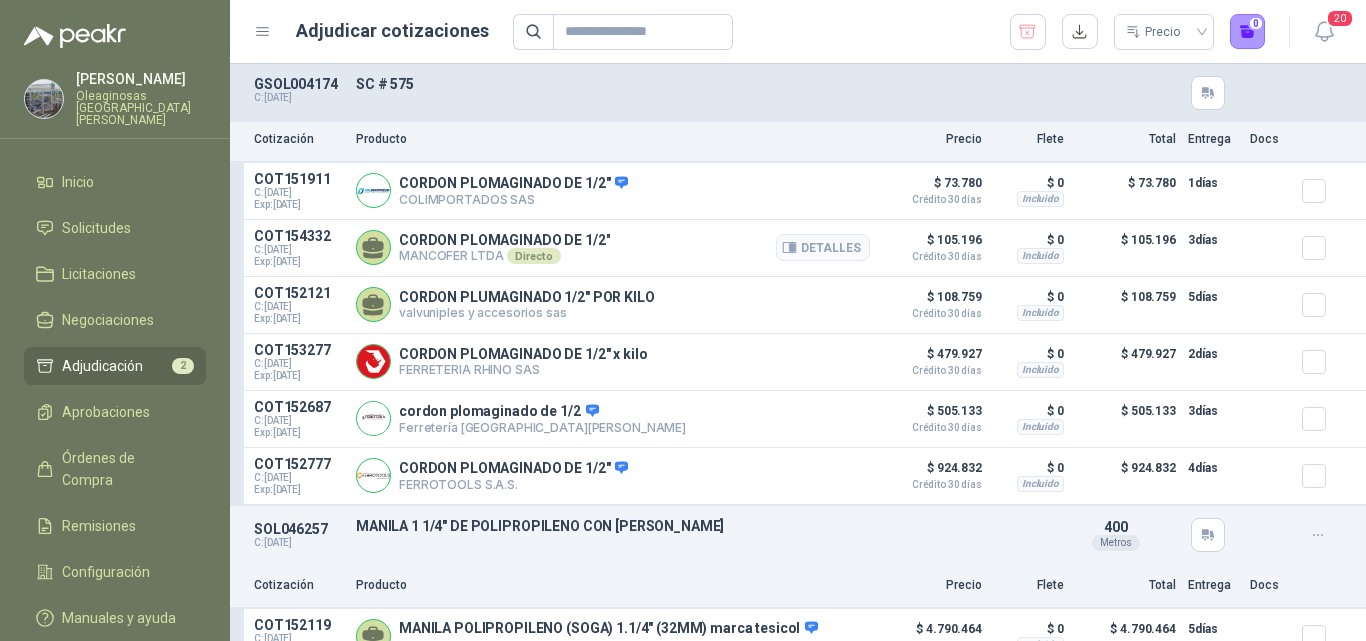 scroll, scrollTop: 0, scrollLeft: 0, axis: both 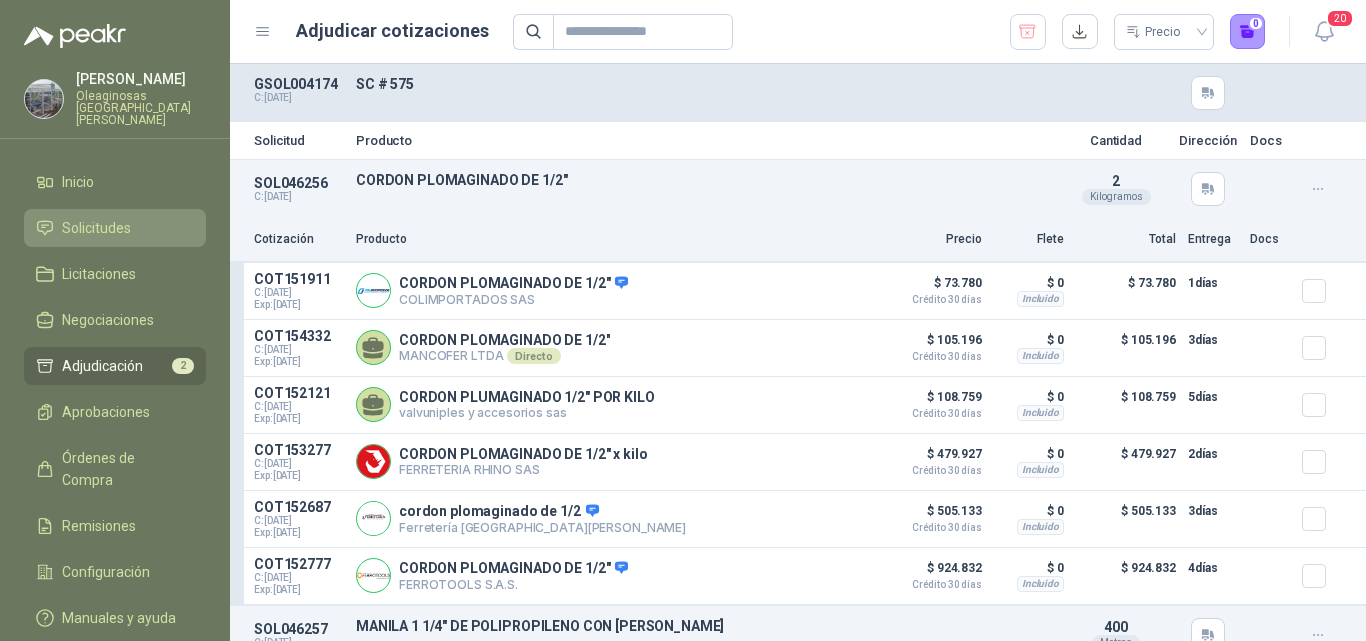 click on "Solicitudes" at bounding box center [96, 228] 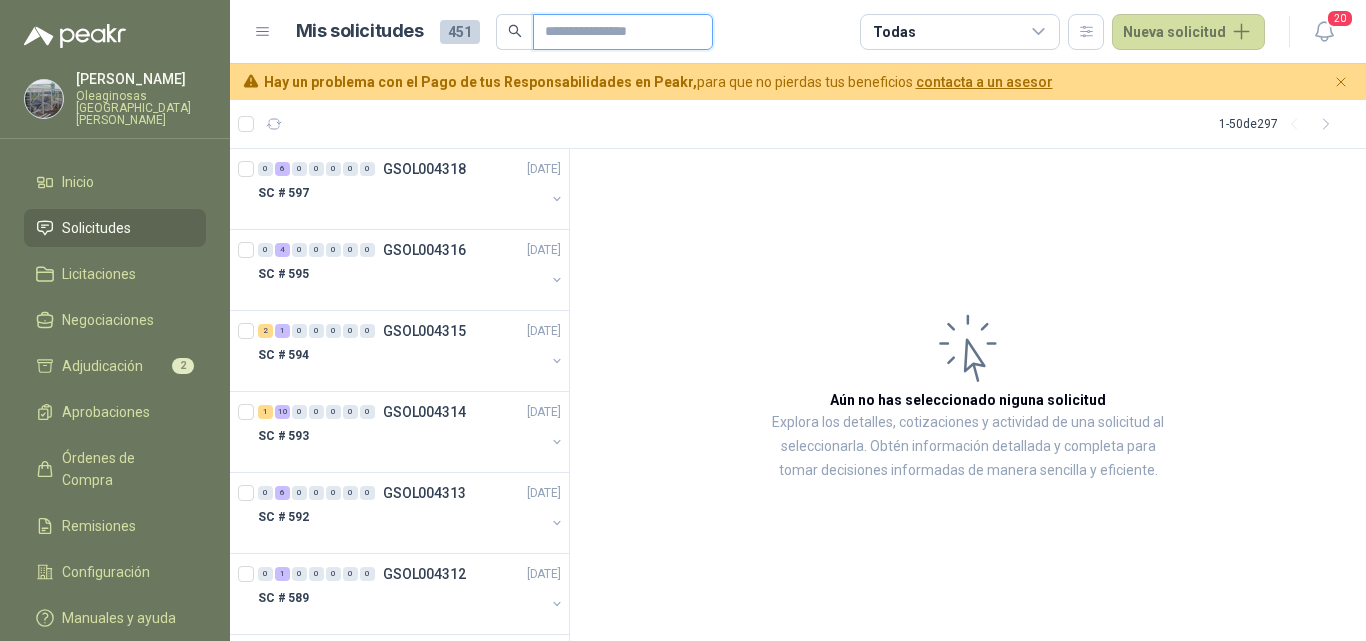 click at bounding box center (615, 32) 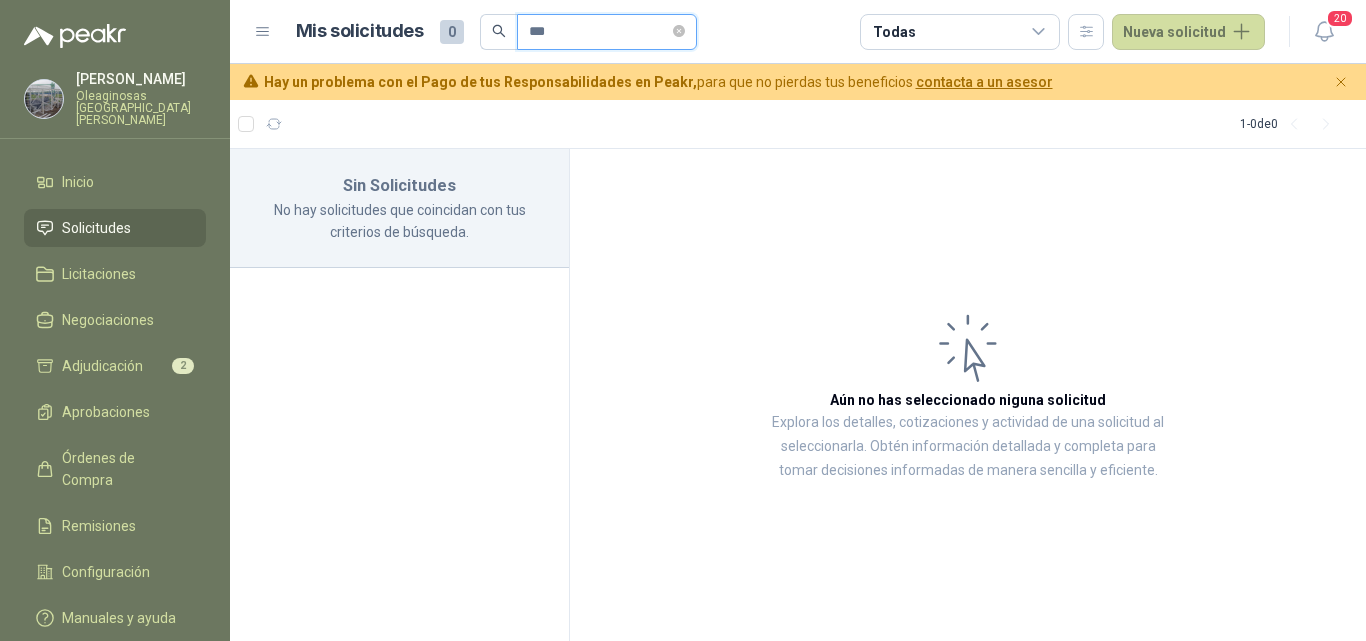 click on "***" at bounding box center (599, 32) 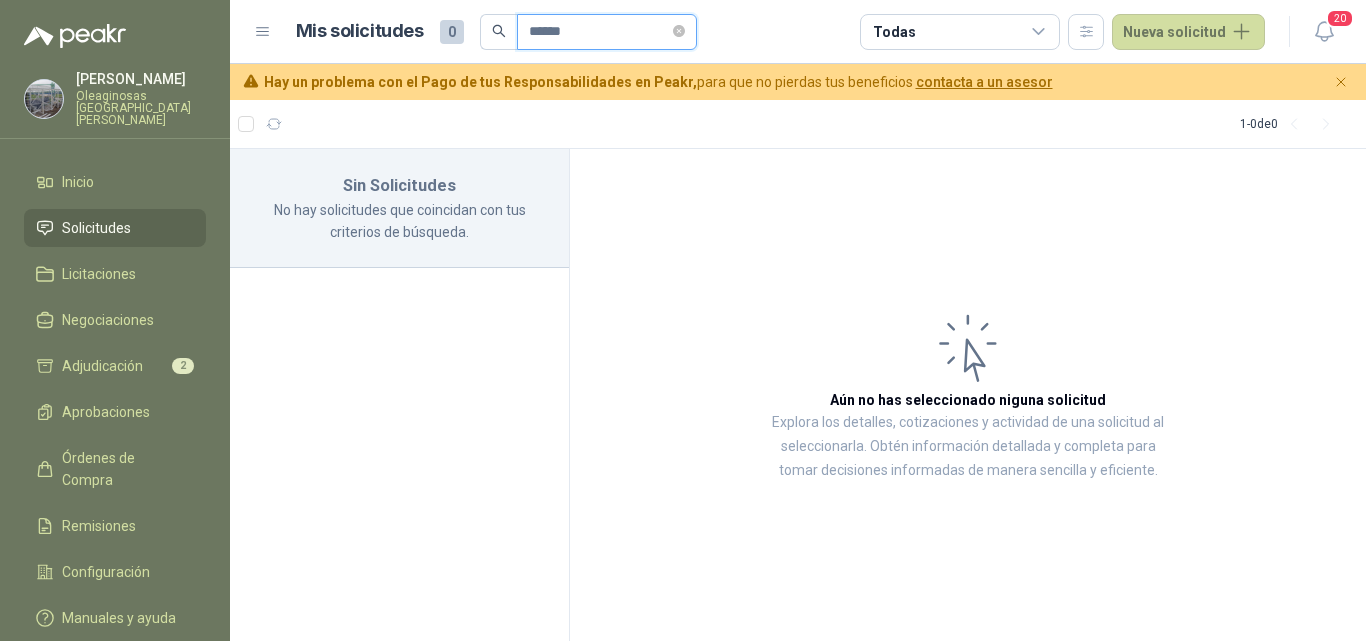 click on "******" at bounding box center [599, 32] 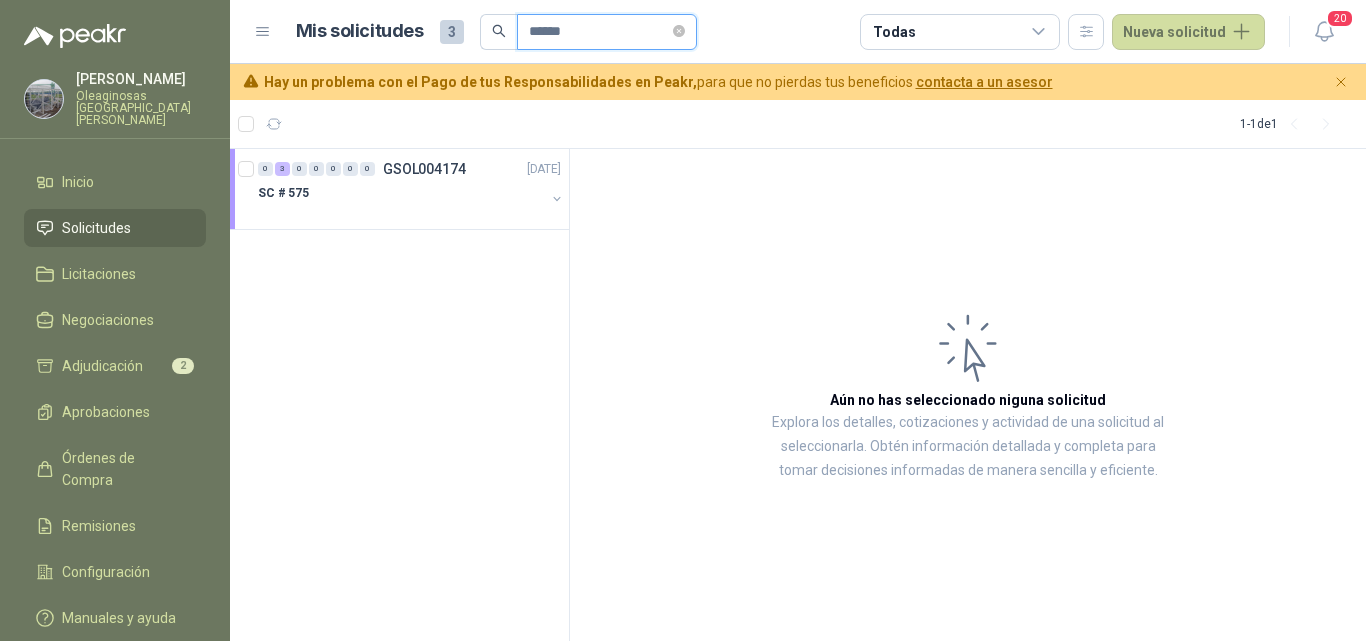 type on "******" 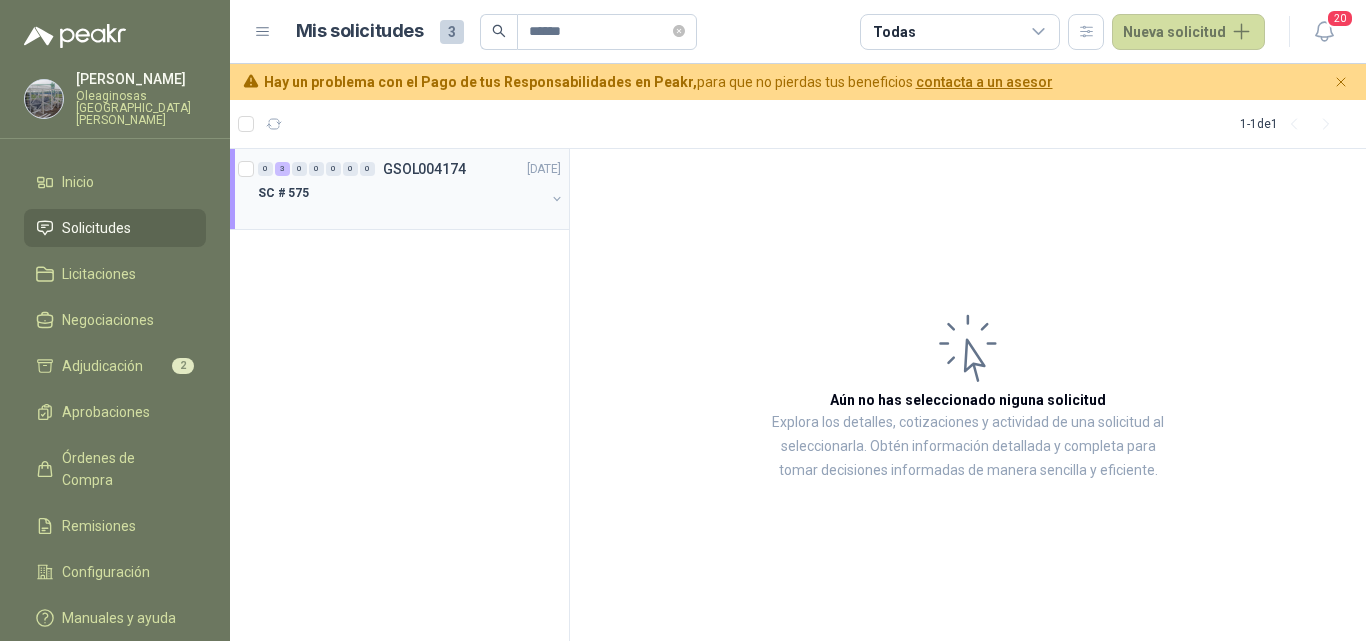 click at bounding box center [401, 213] 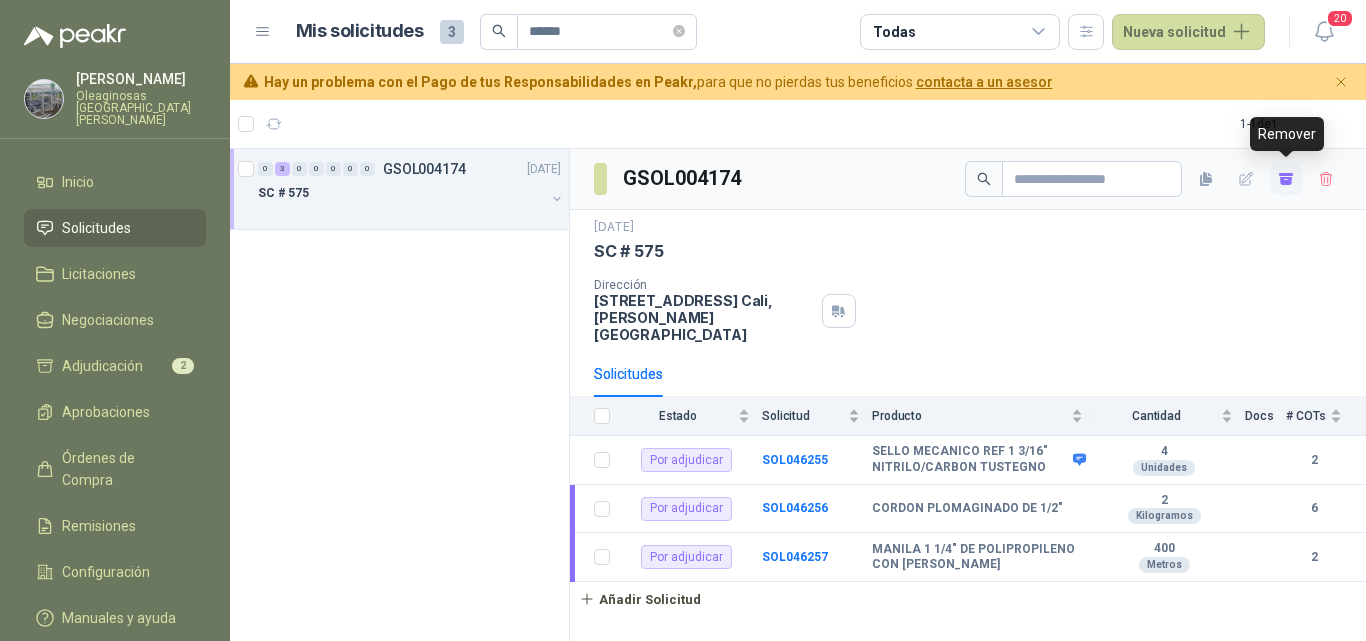 click 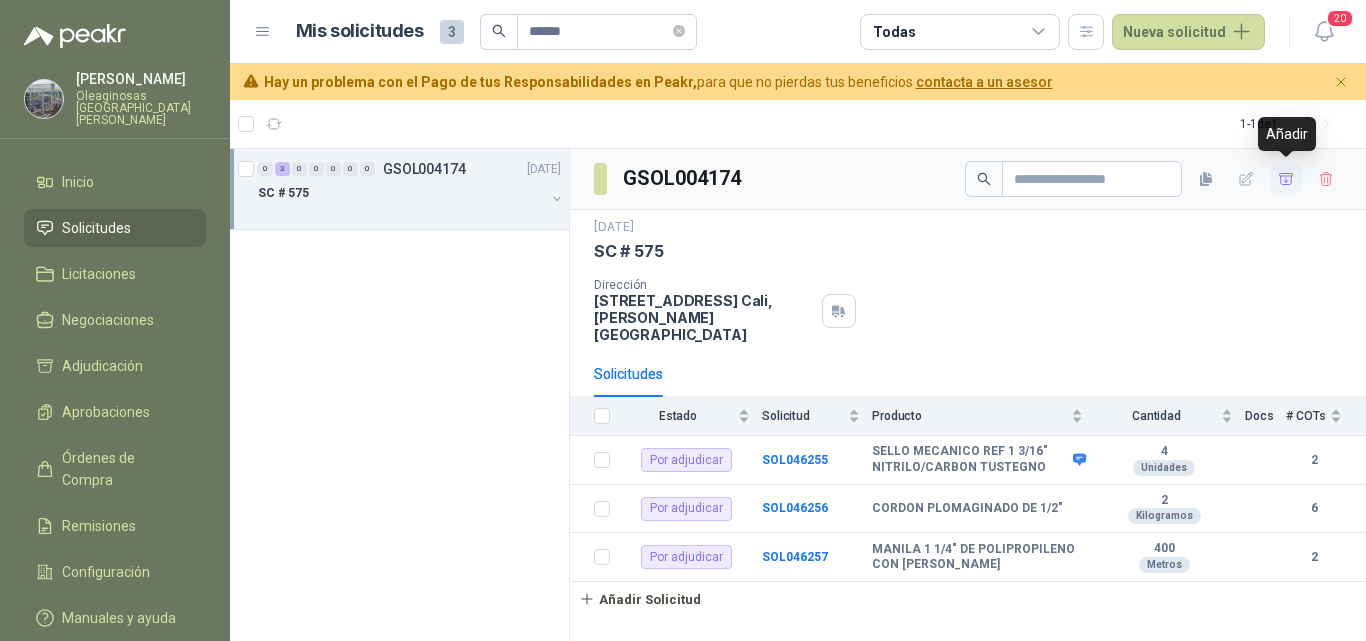 click 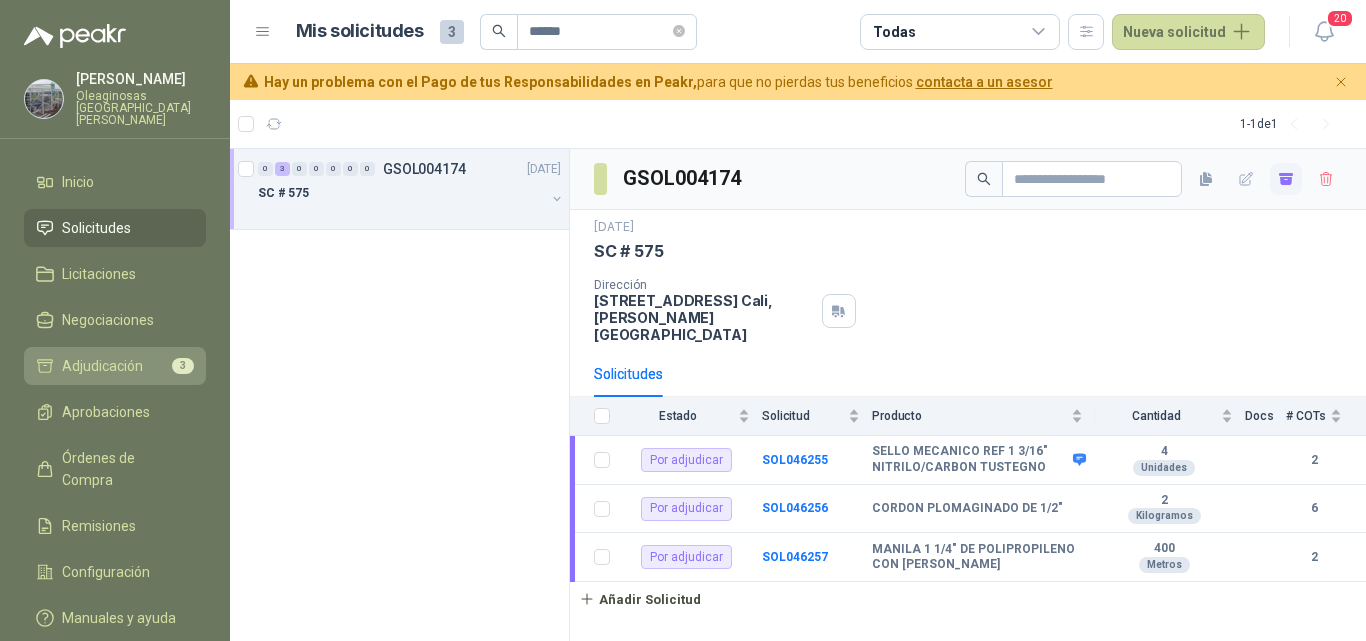 click on "Adjudicación" at bounding box center [102, 366] 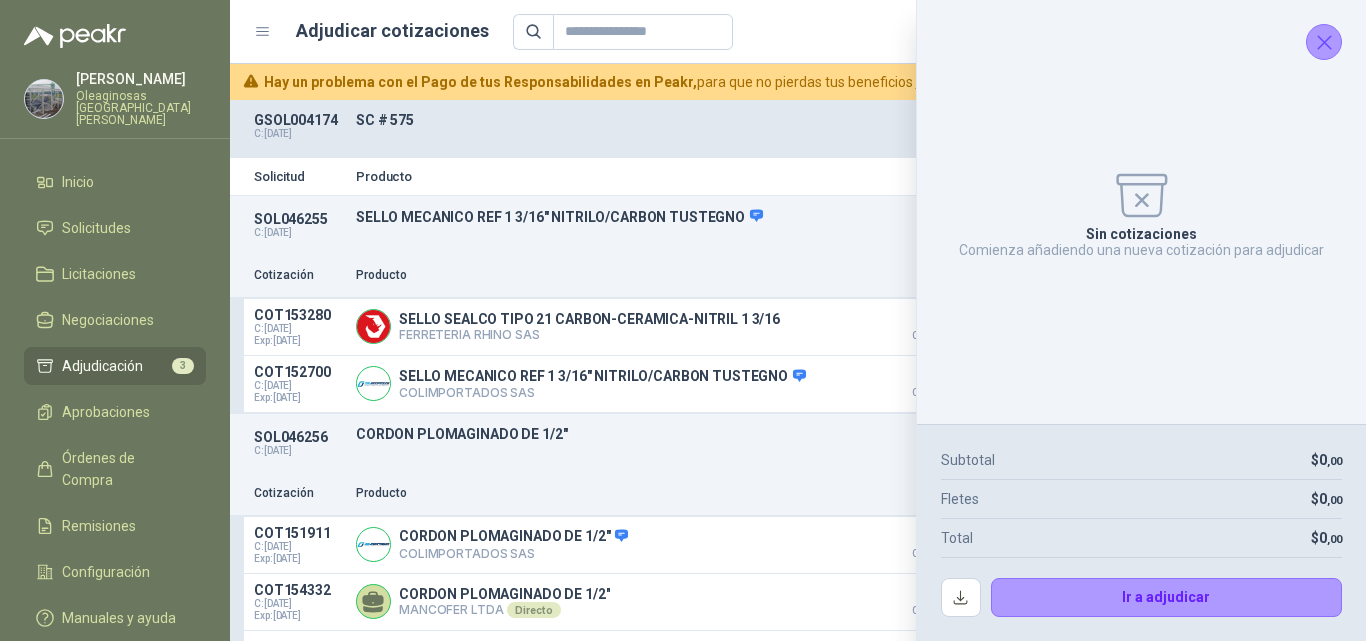 click 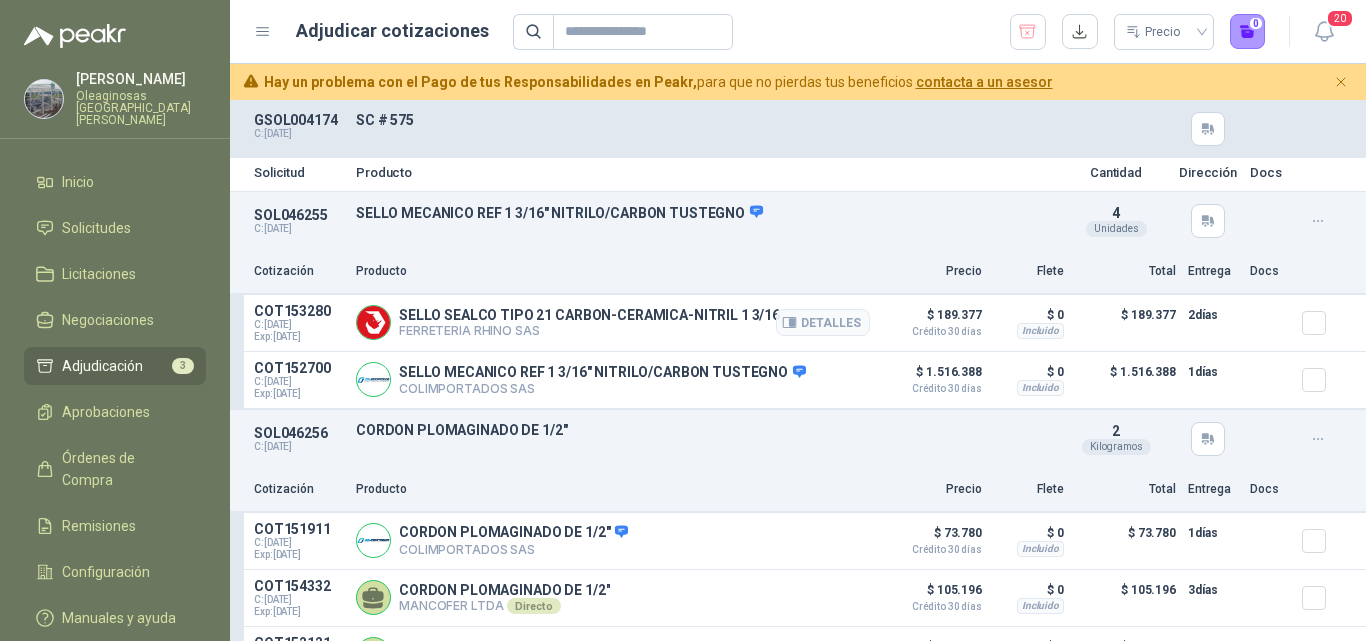 scroll, scrollTop: 0, scrollLeft: 0, axis: both 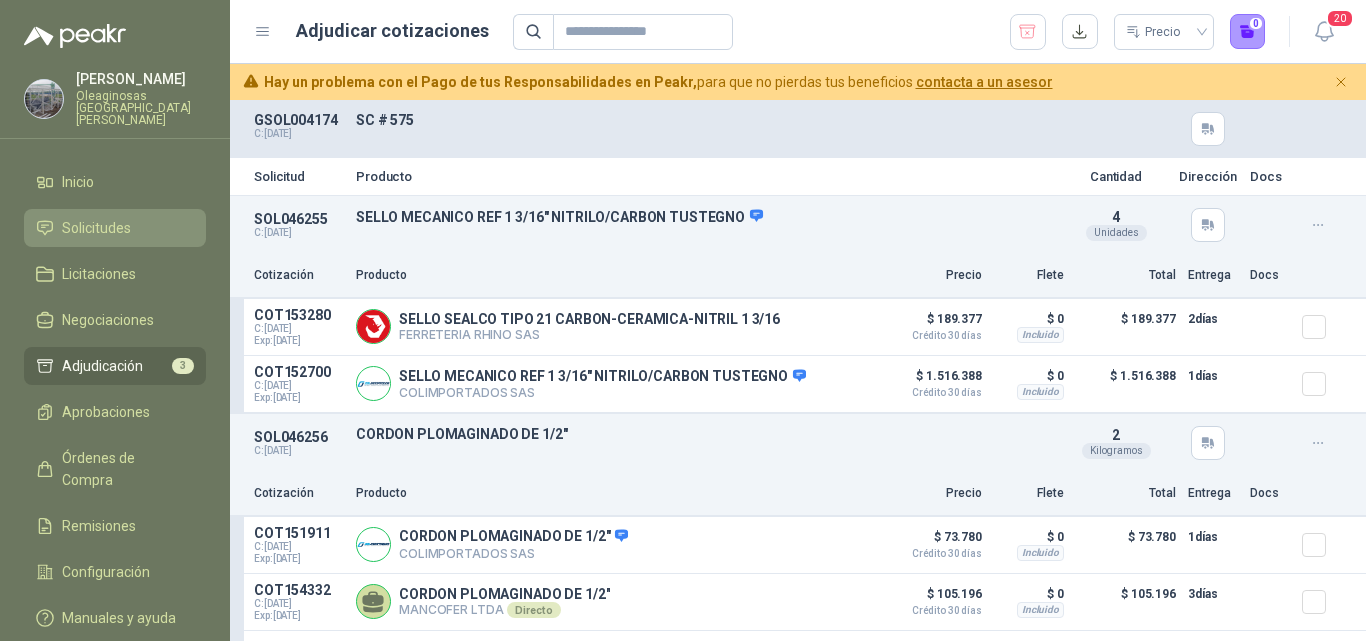 click on "Solicitudes" at bounding box center (96, 228) 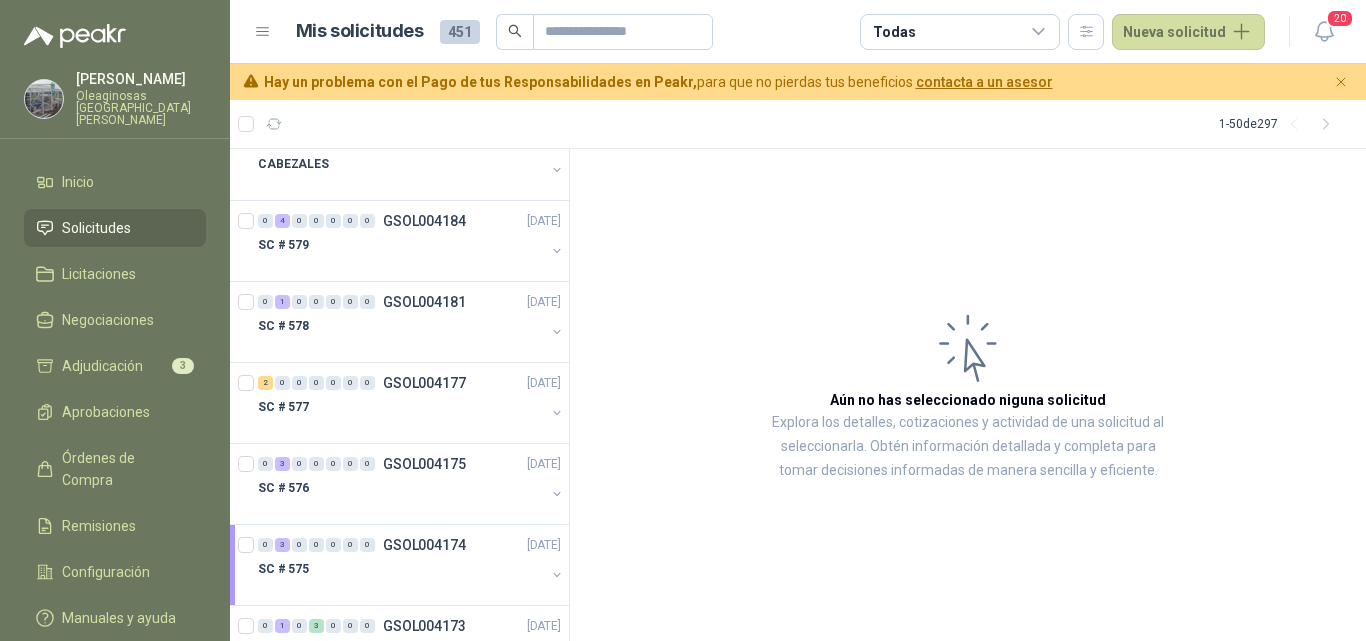 scroll, scrollTop: 1100, scrollLeft: 0, axis: vertical 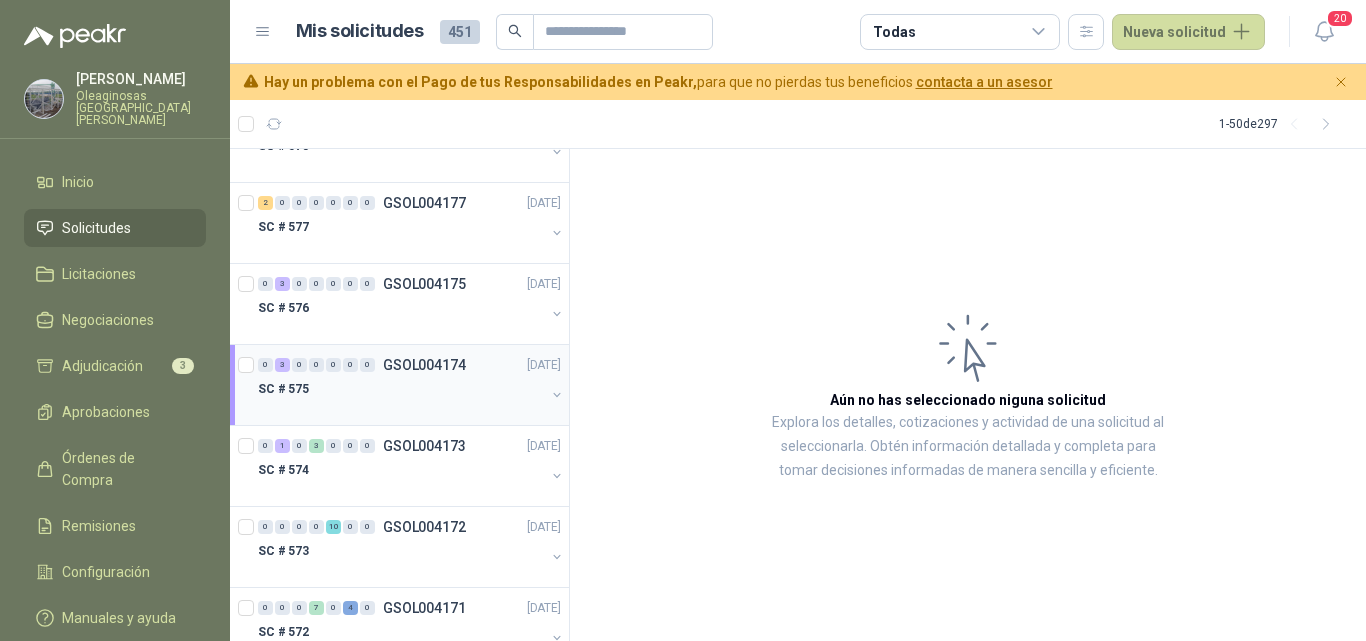 click at bounding box center (401, 409) 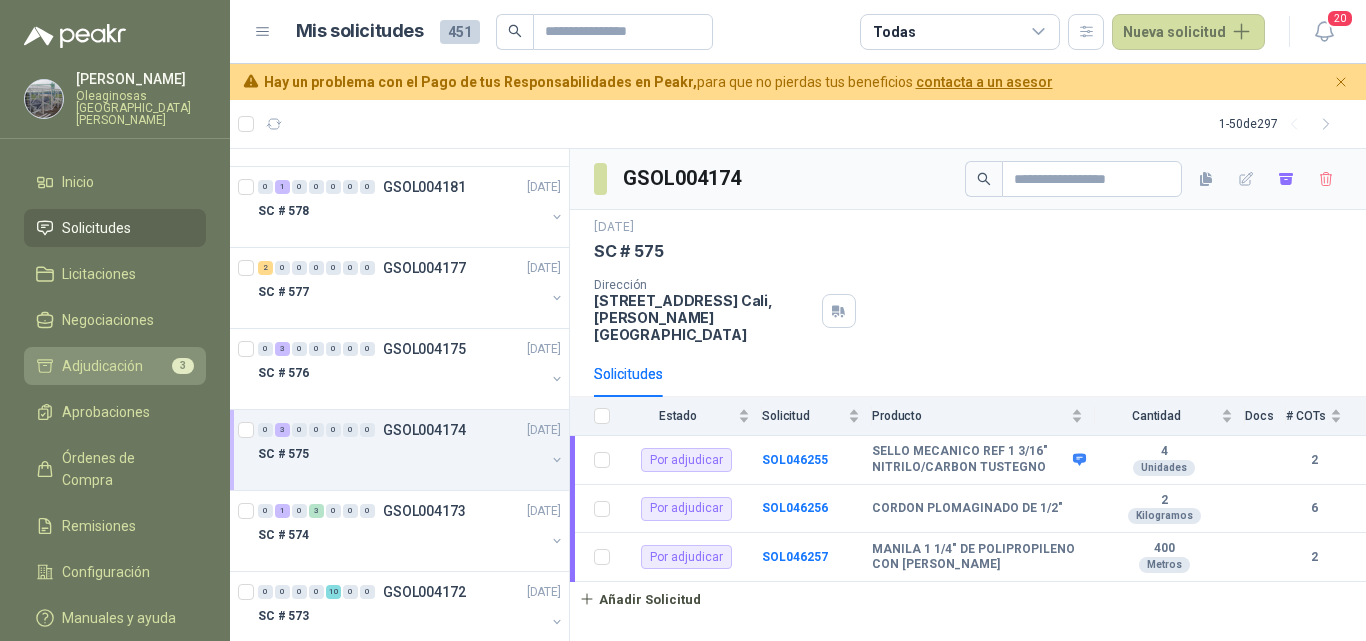 scroll, scrollTop: 1000, scrollLeft: 0, axis: vertical 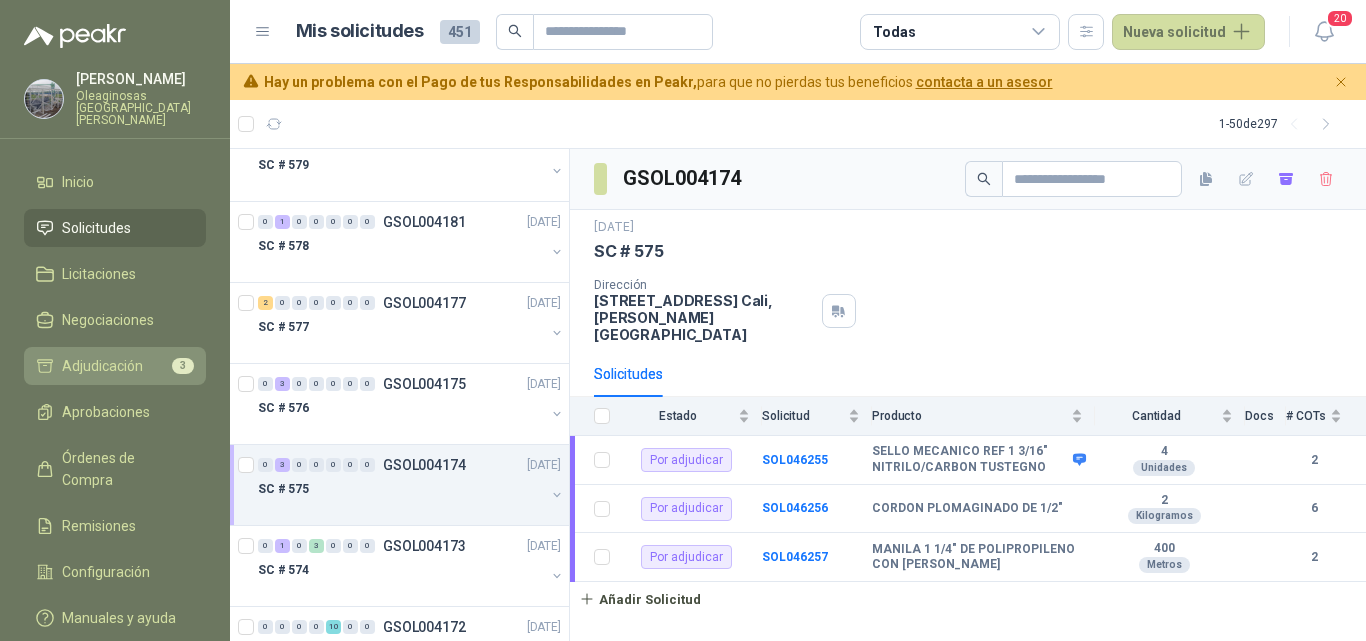 click on "Adjudicación" at bounding box center [102, 366] 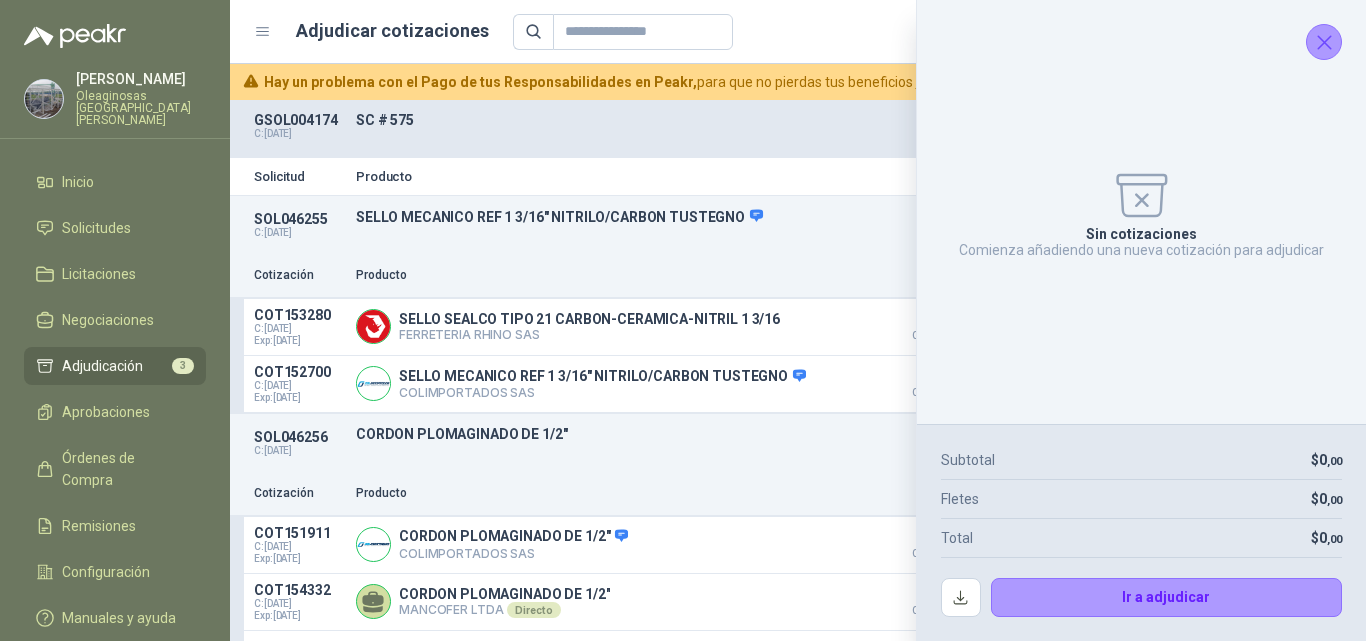 click at bounding box center (1324, 42) 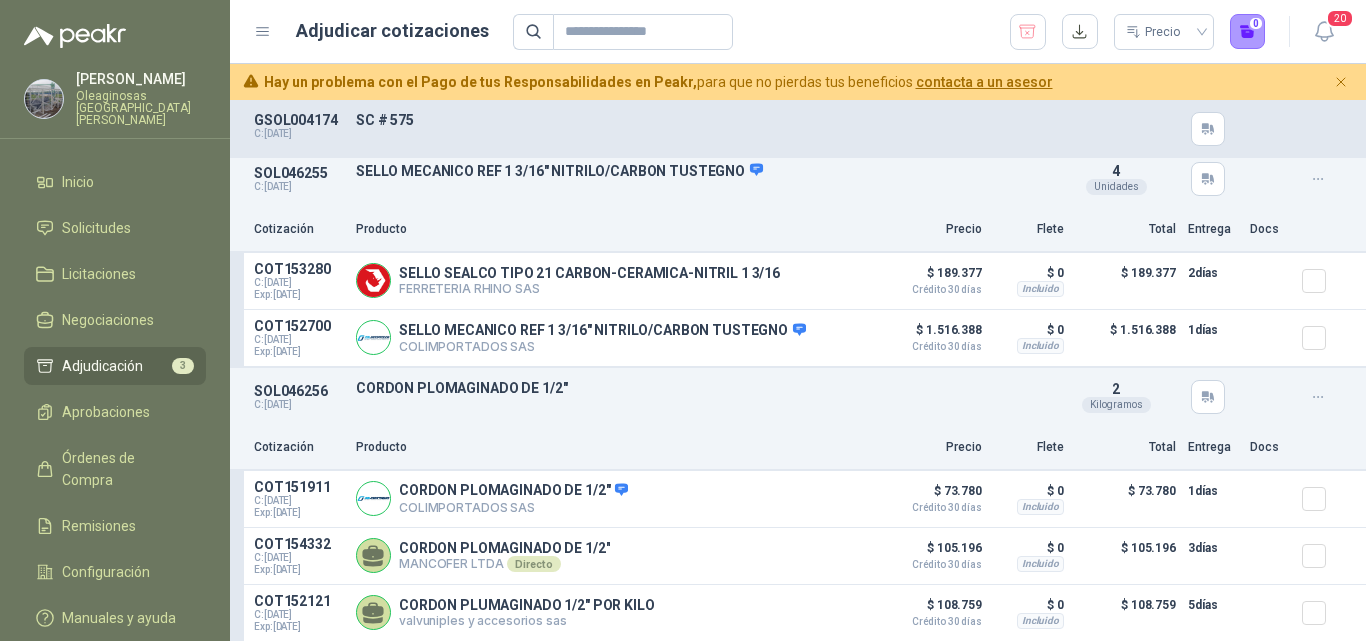 scroll, scrollTop: 0, scrollLeft: 0, axis: both 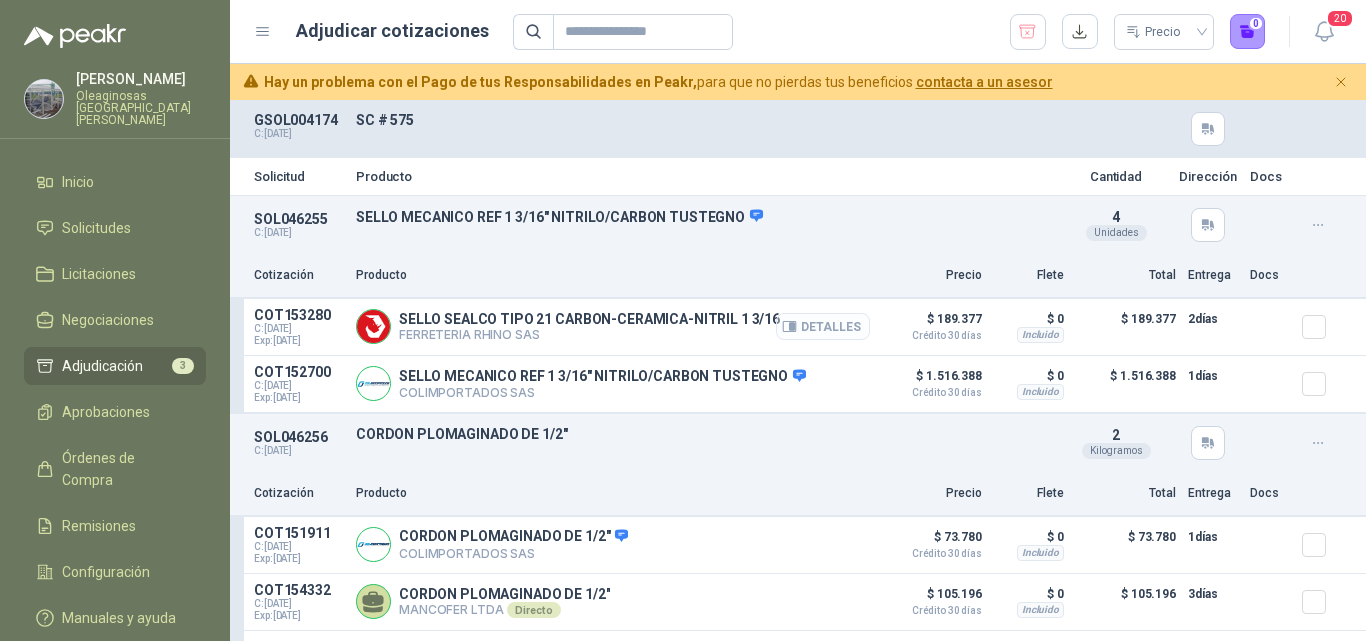 click on "Detalles" at bounding box center (823, 326) 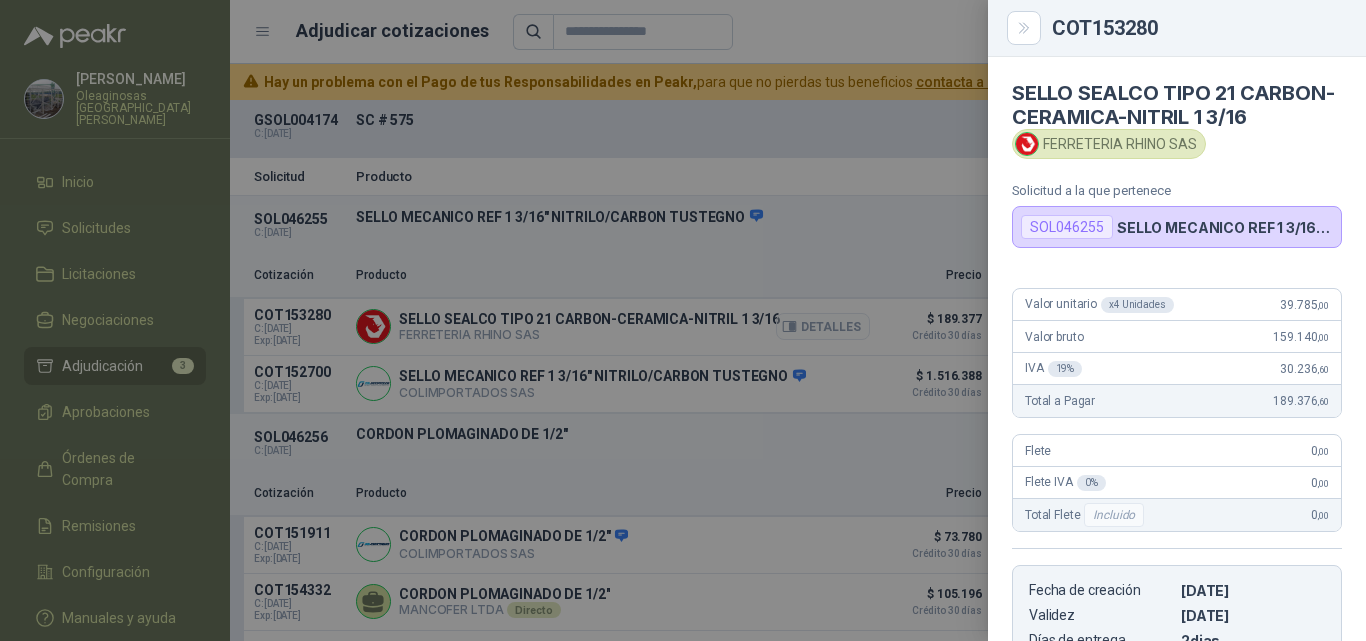 click at bounding box center (683, 320) 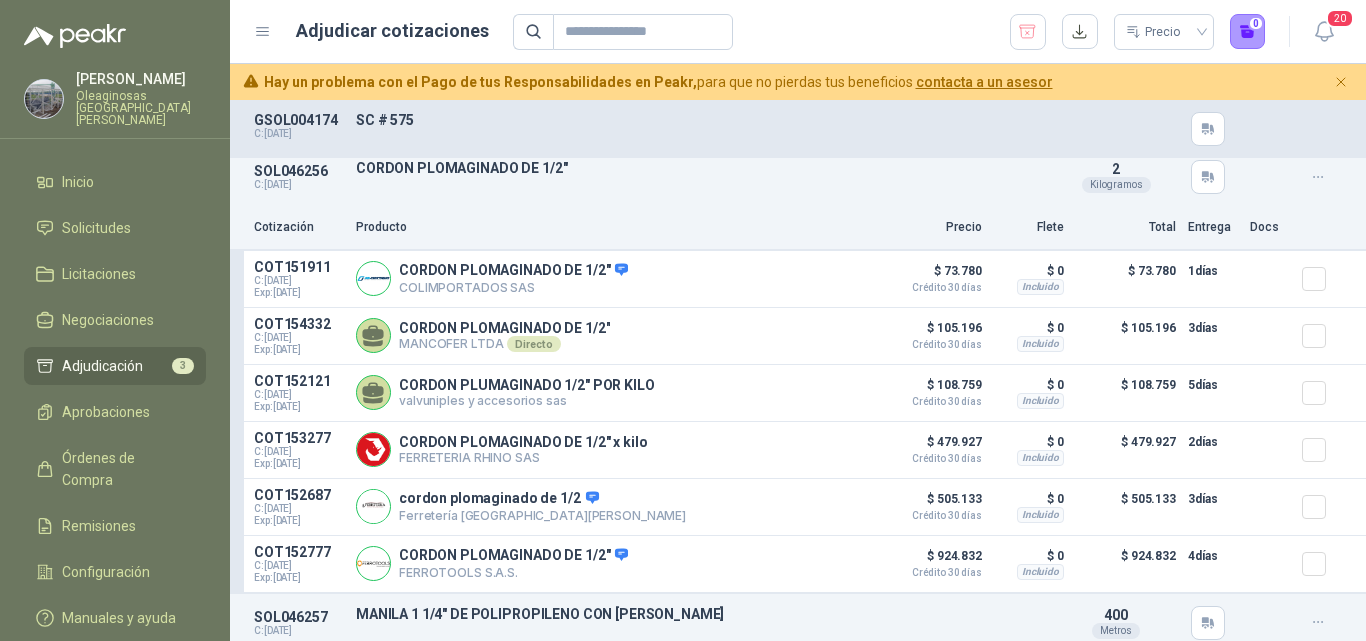 scroll, scrollTop: 300, scrollLeft: 0, axis: vertical 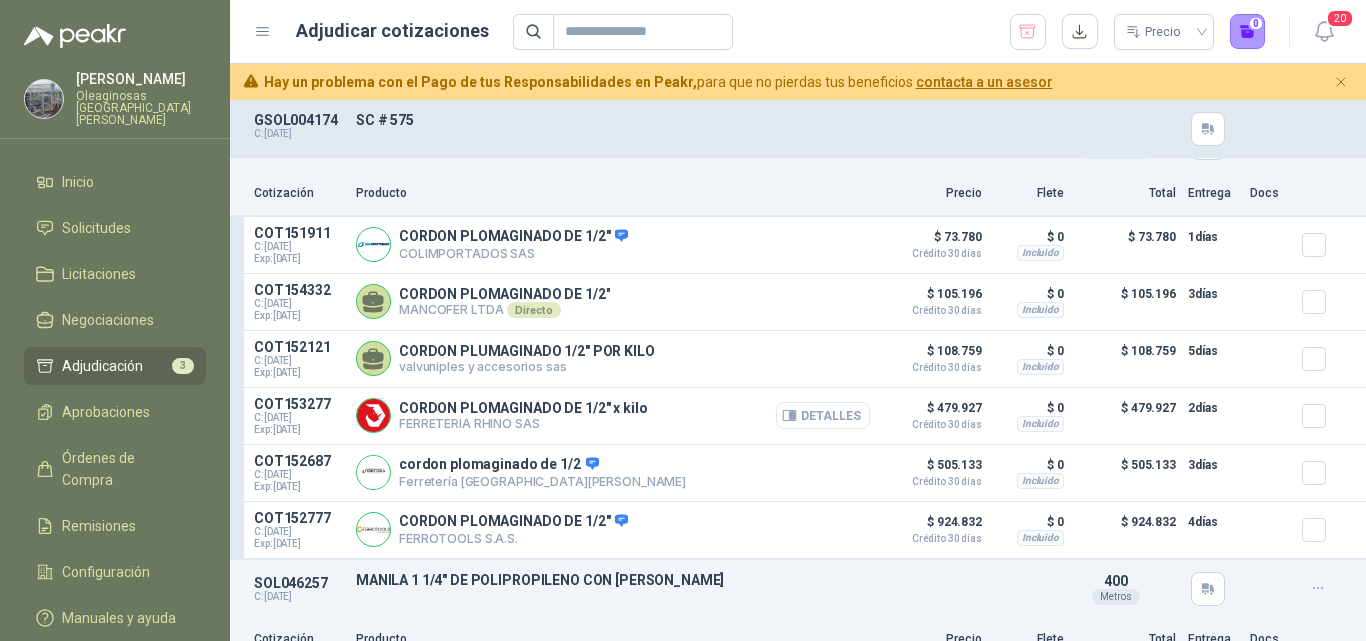 click on "Detalles" at bounding box center (823, 415) 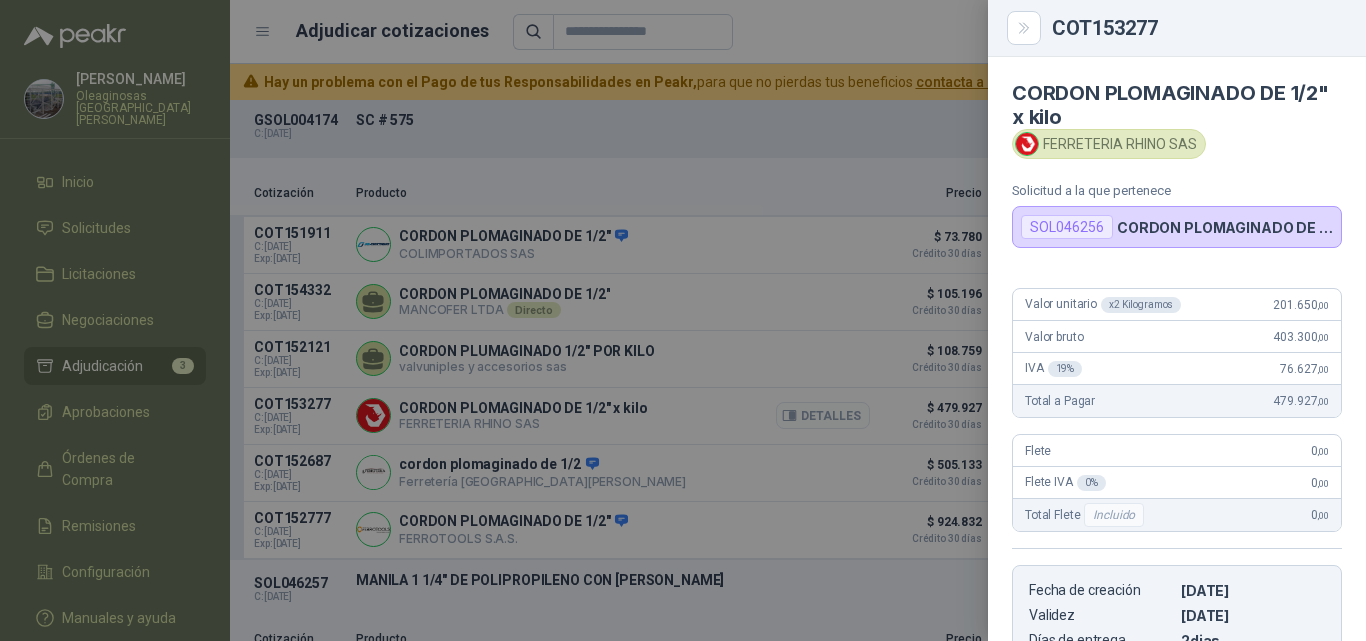 click at bounding box center (683, 320) 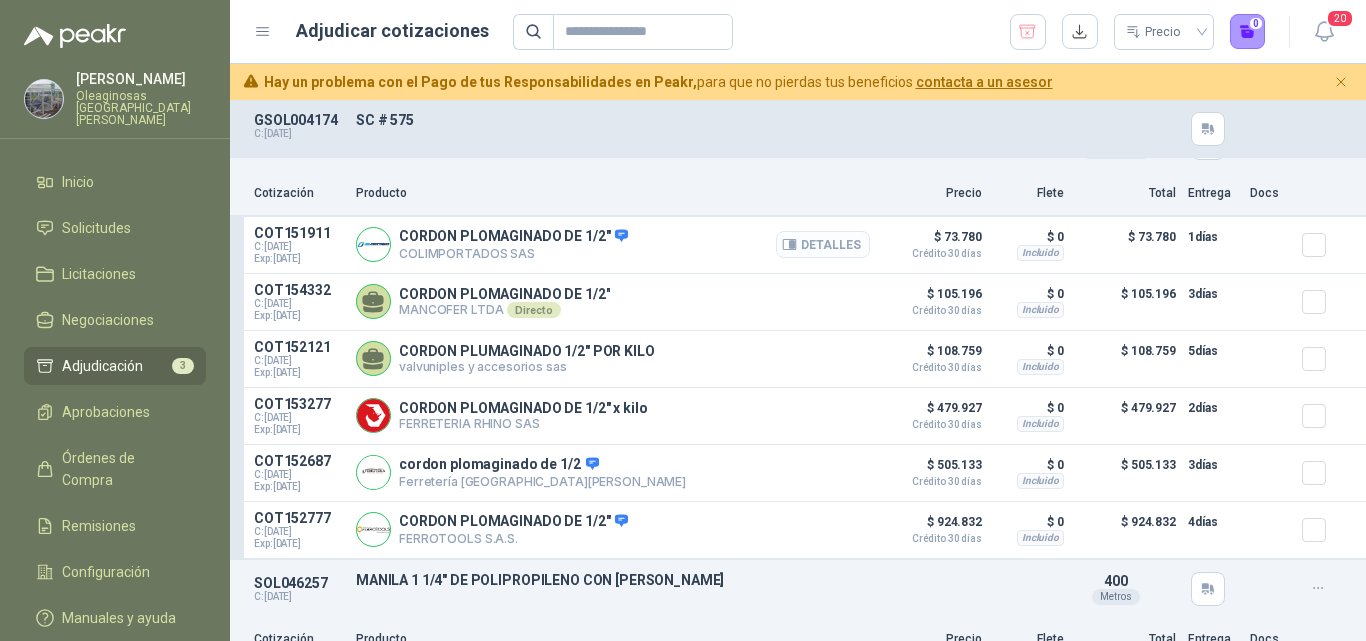 click on "Detalles" at bounding box center (823, 244) 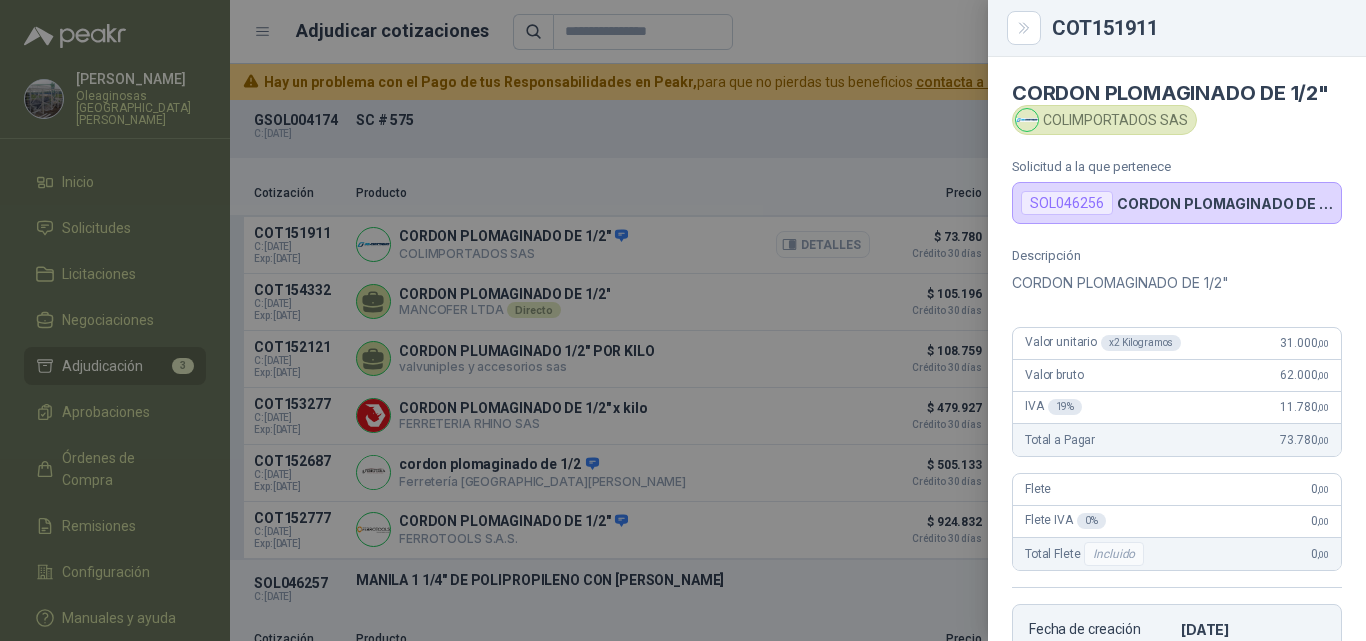 click at bounding box center (683, 320) 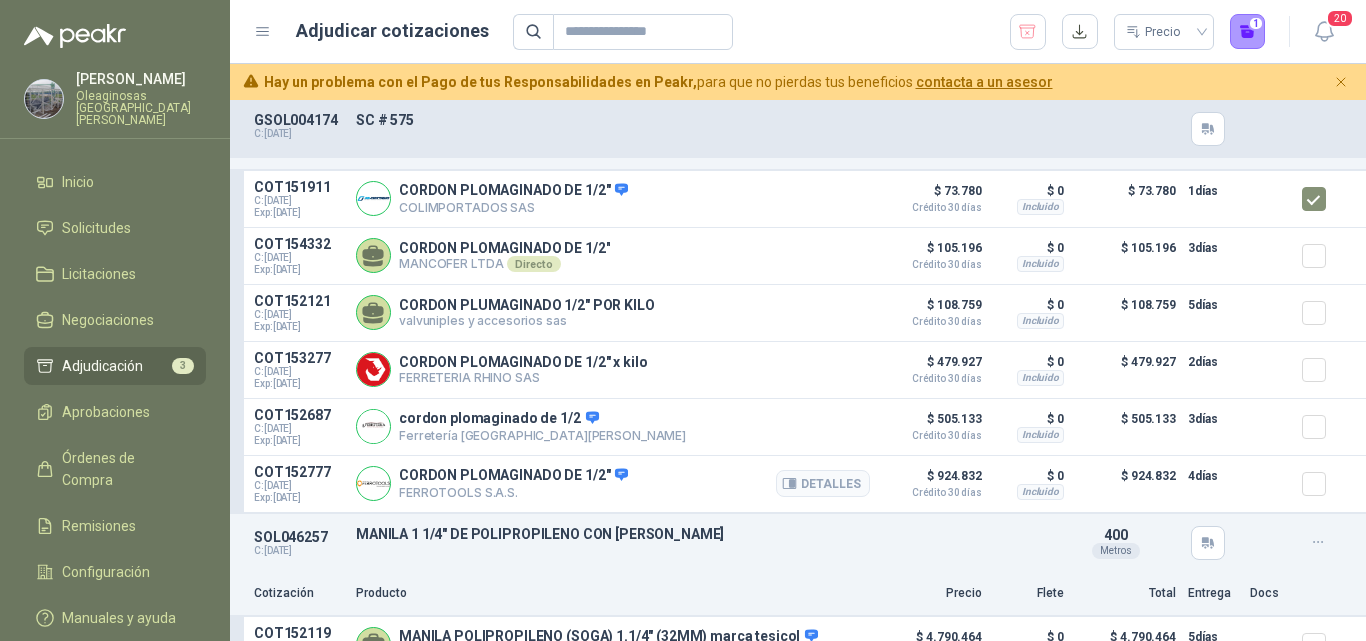 scroll, scrollTop: 446, scrollLeft: 0, axis: vertical 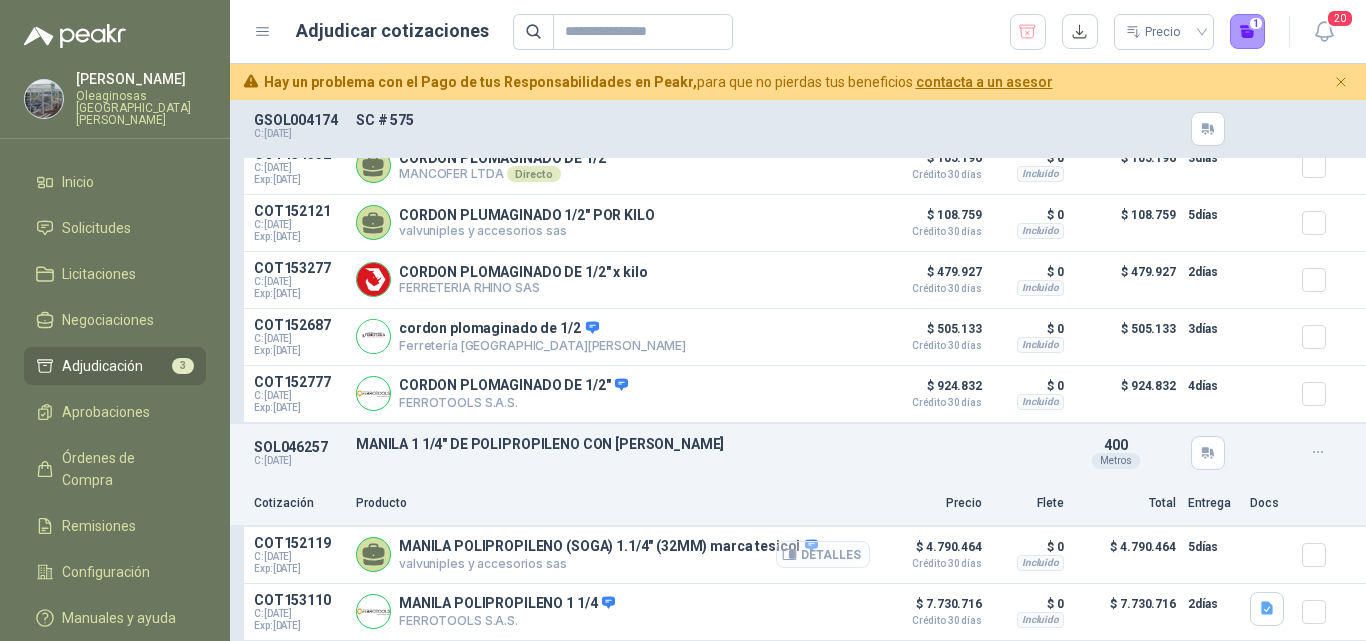 click on "Detalles" at bounding box center [823, 554] 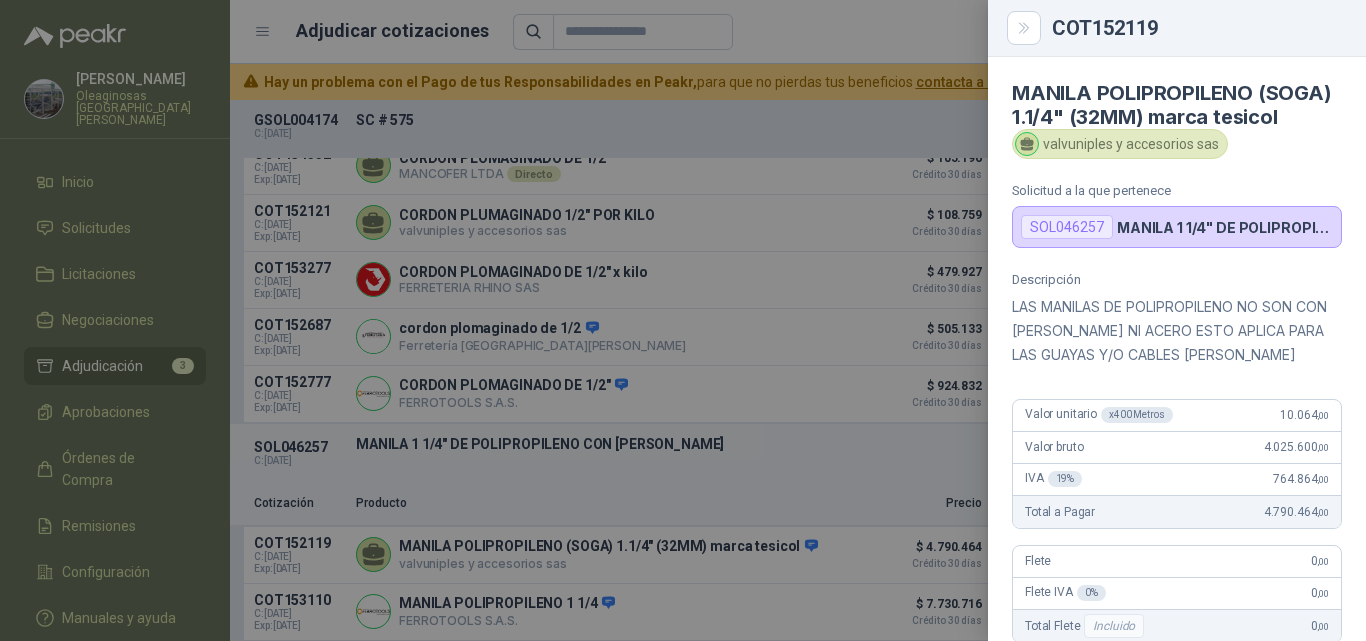 click at bounding box center [683, 320] 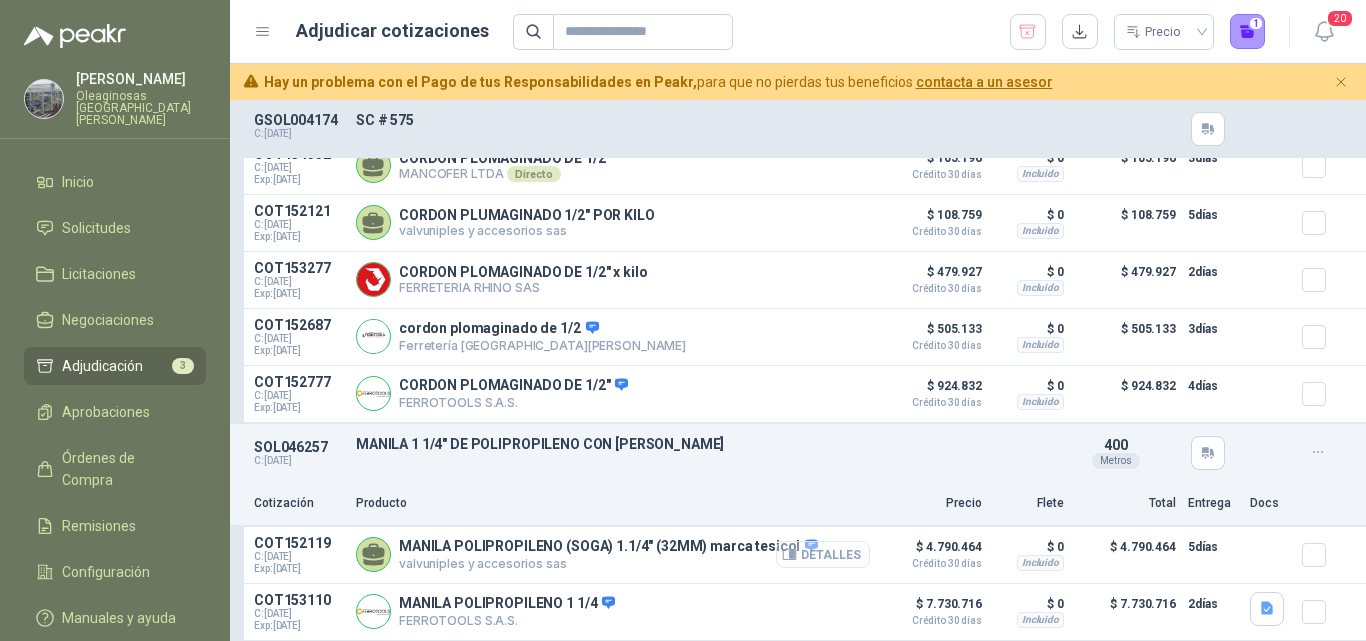 click on "Detalles" at bounding box center (823, 554) 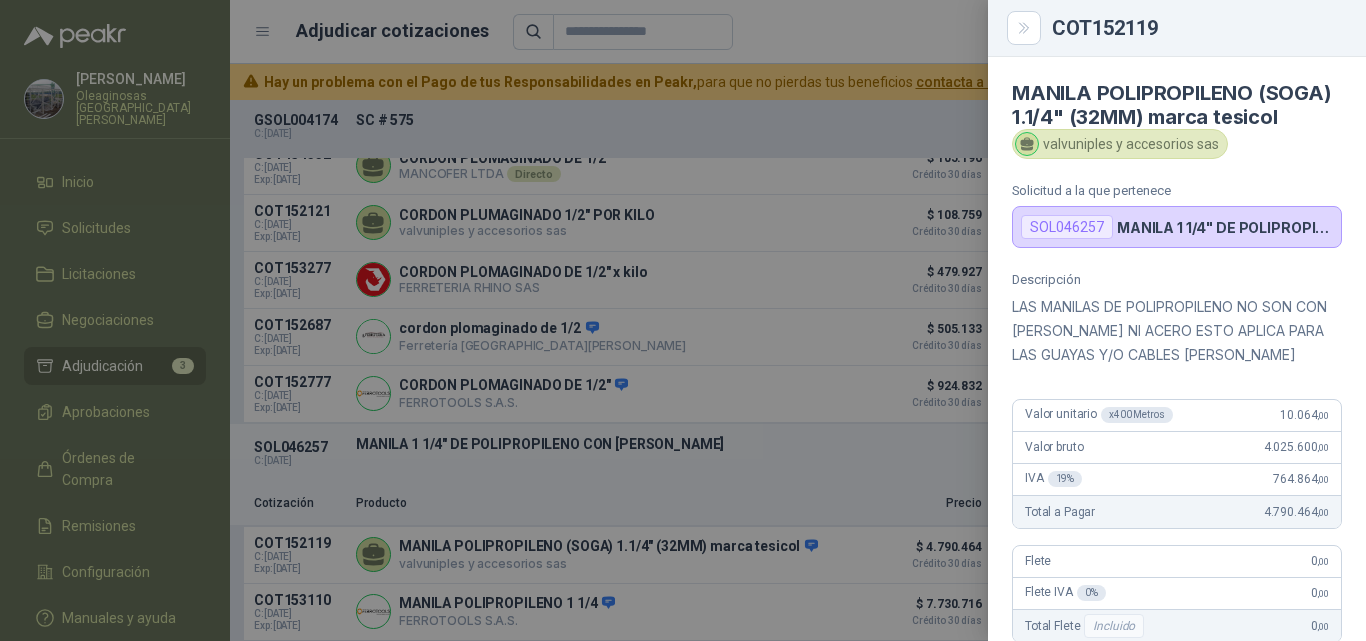 click at bounding box center (683, 320) 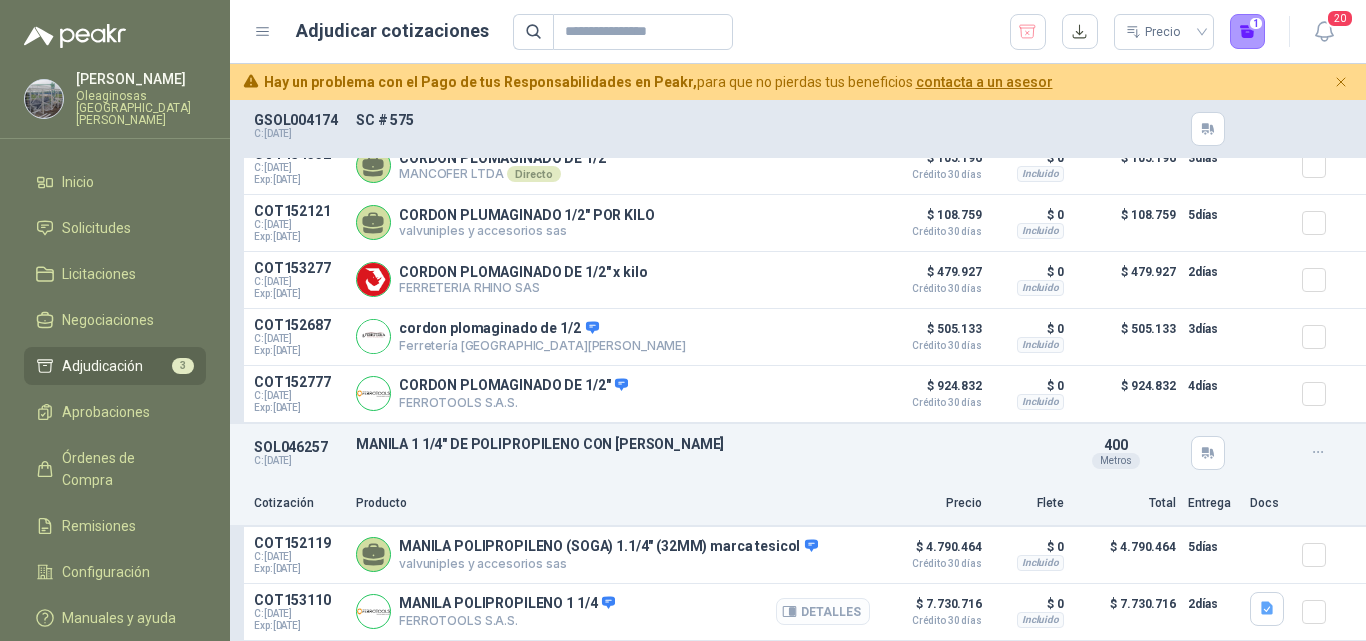 click on "Detalles" at bounding box center [823, 611] 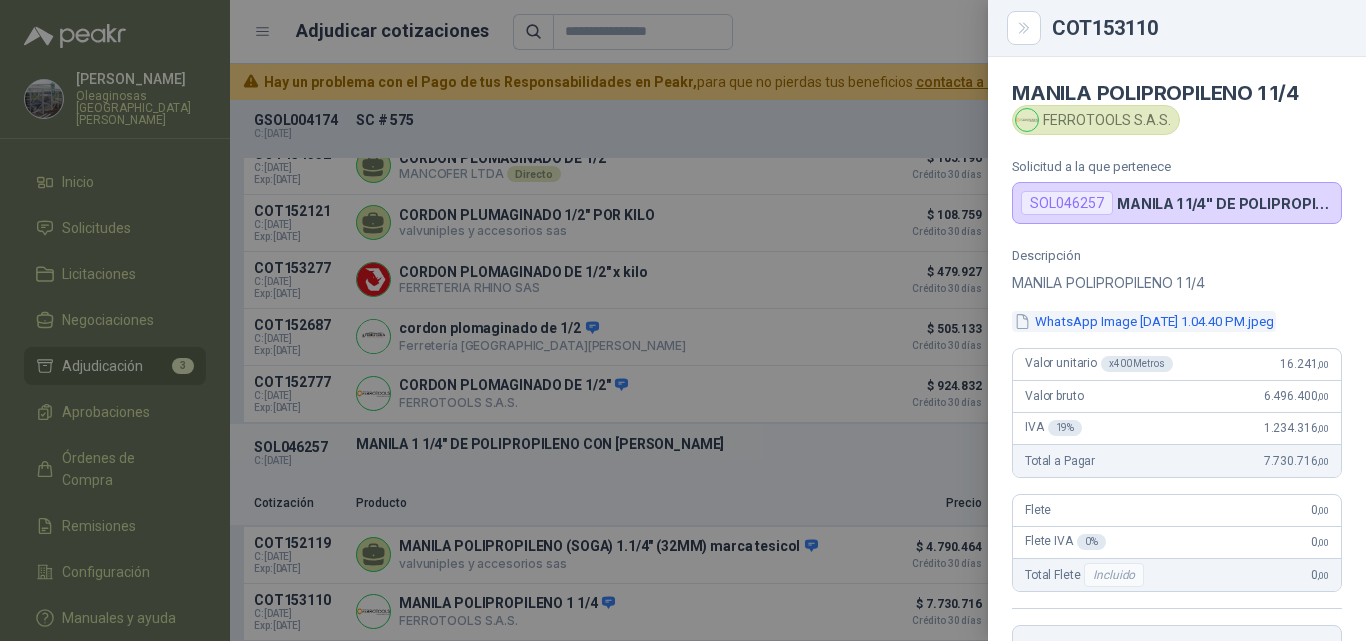 click on "WhatsApp Image 2025-06-19 at 1.04.40 PM.jpeg" at bounding box center (1144, 321) 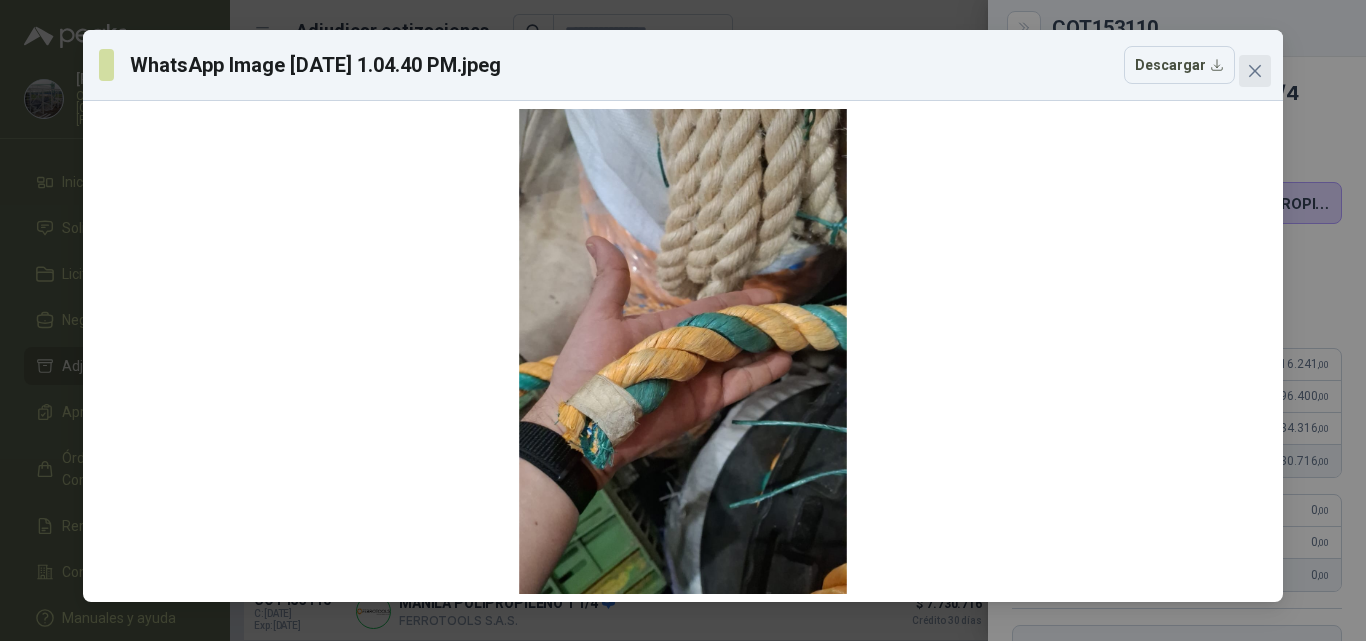click 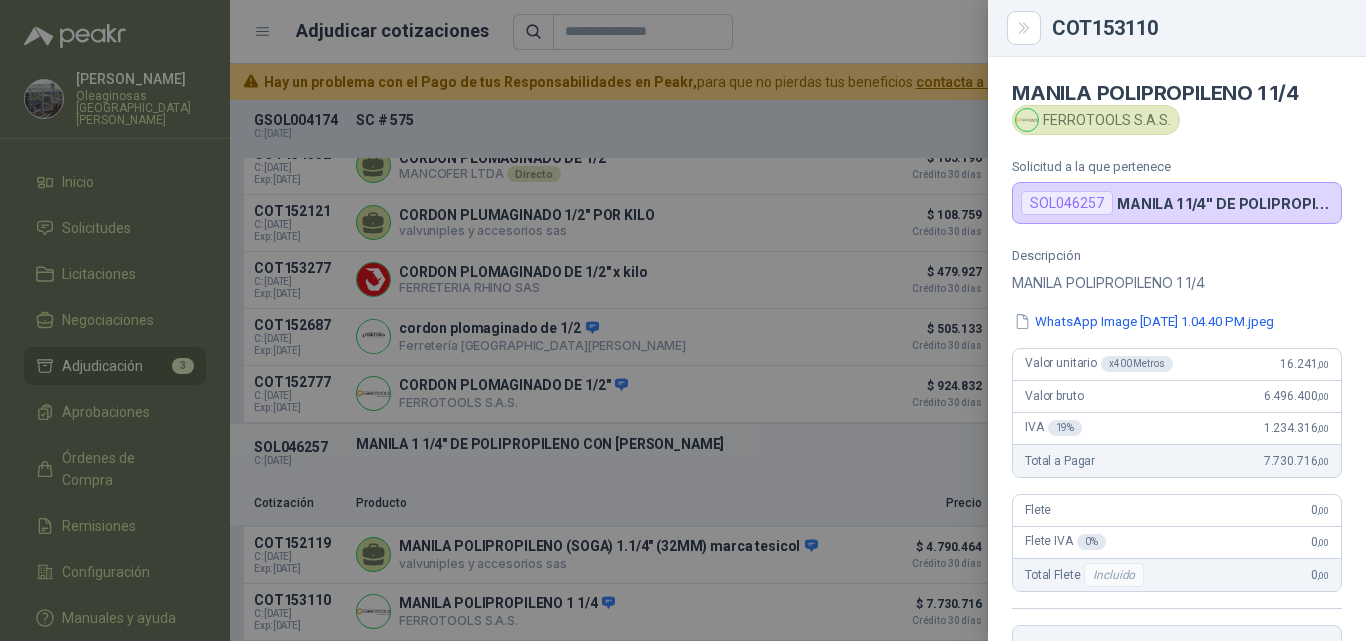 click at bounding box center (683, 320) 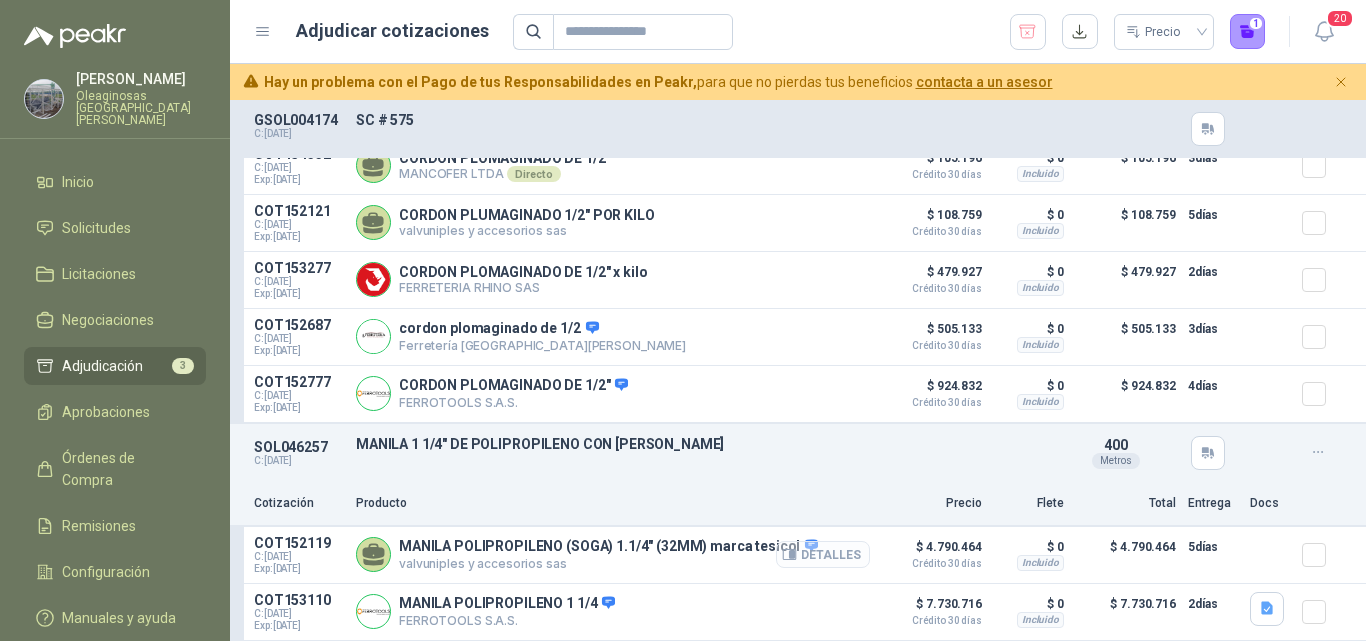 click on "Detalles" at bounding box center [823, 554] 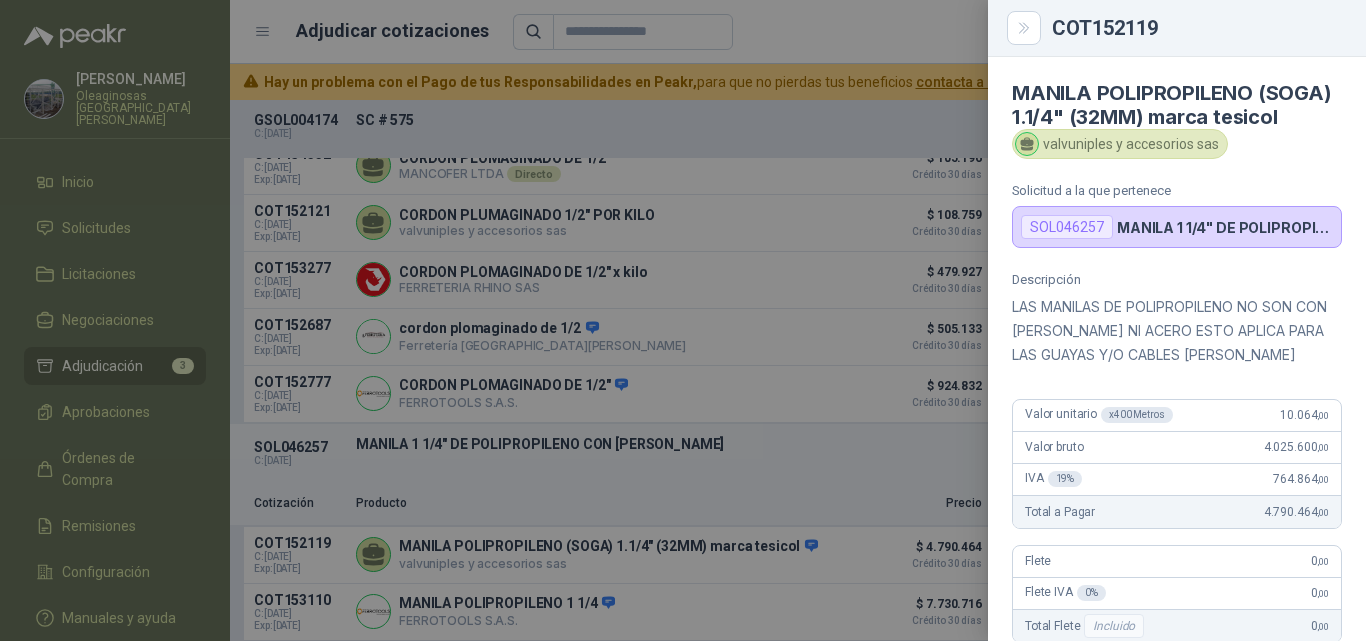 drag, startPoint x: 790, startPoint y: 129, endPoint x: 1005, endPoint y: 460, distance: 394.69736 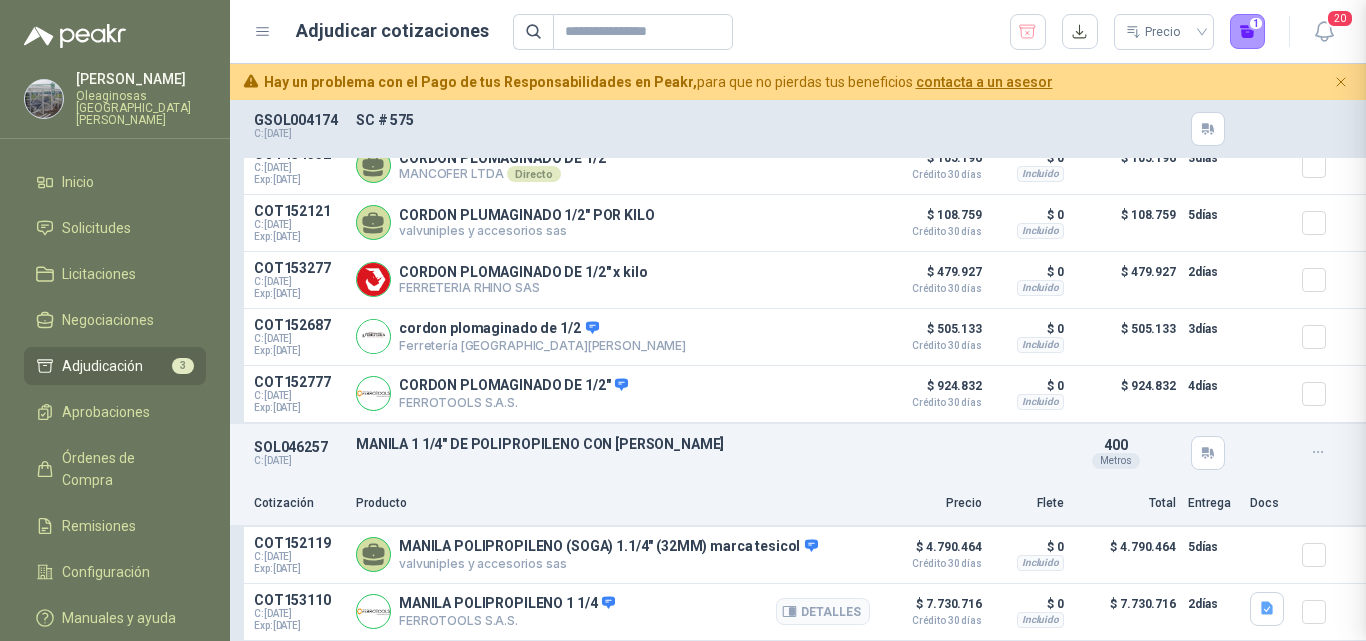 type 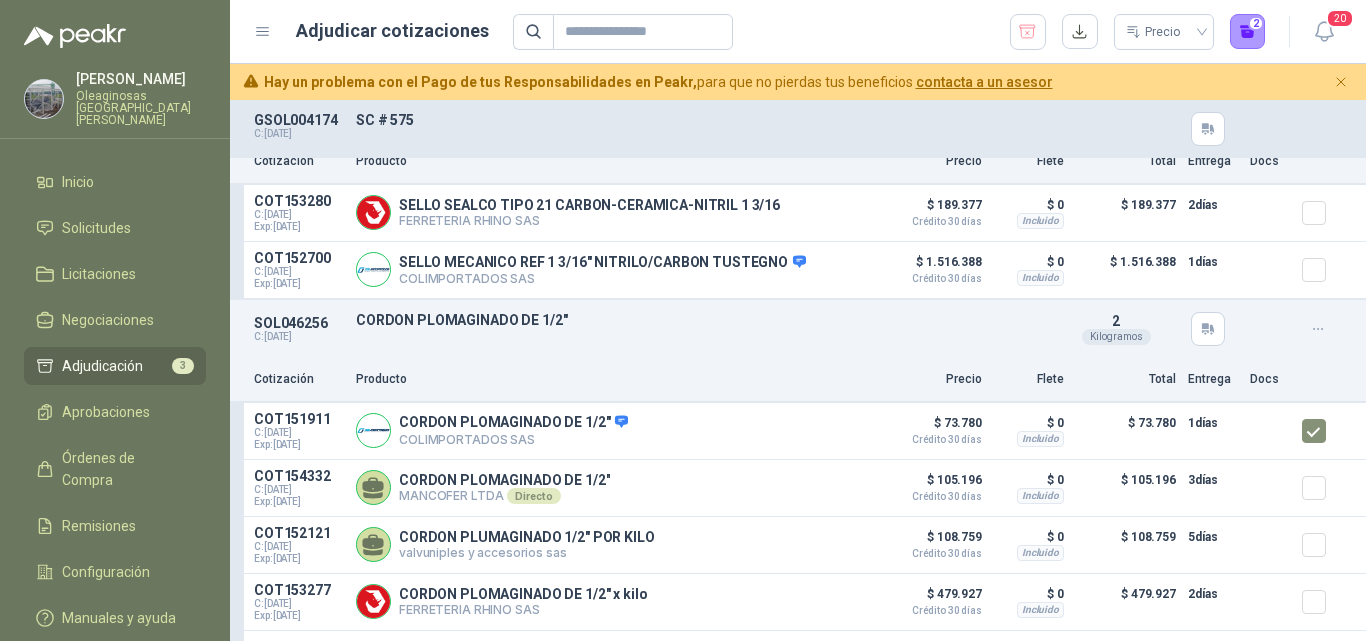 scroll, scrollTop: 46, scrollLeft: 0, axis: vertical 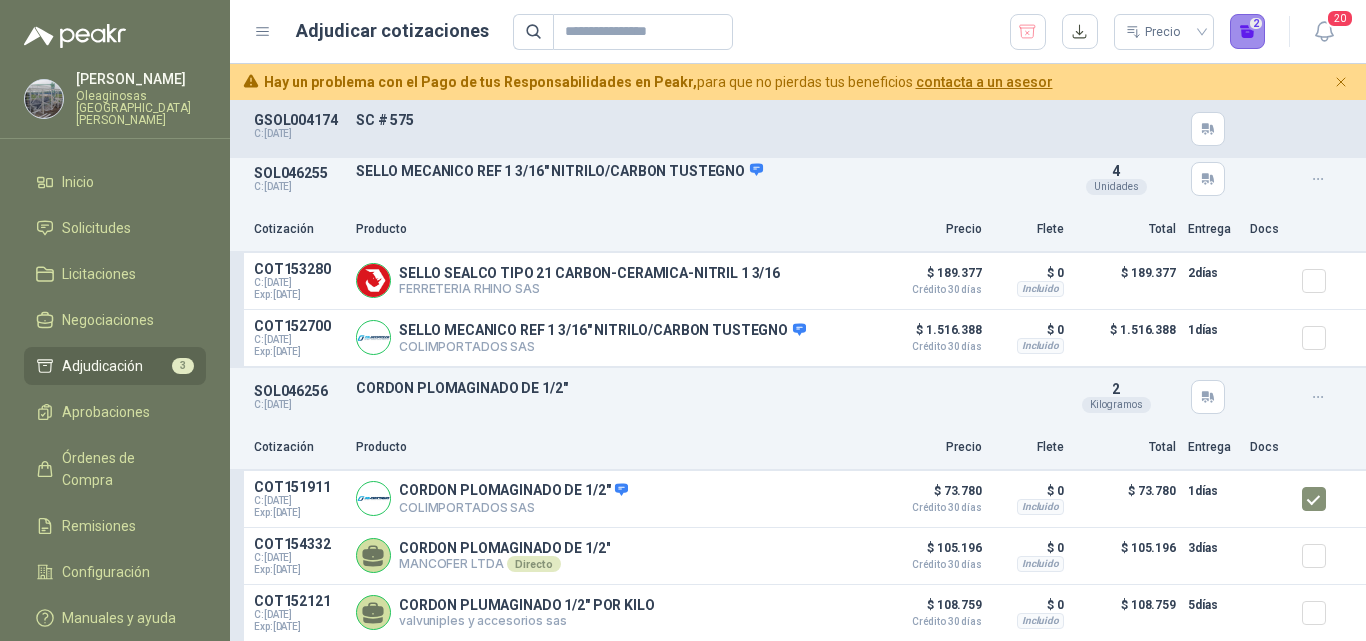 click on "2" at bounding box center [1248, 32] 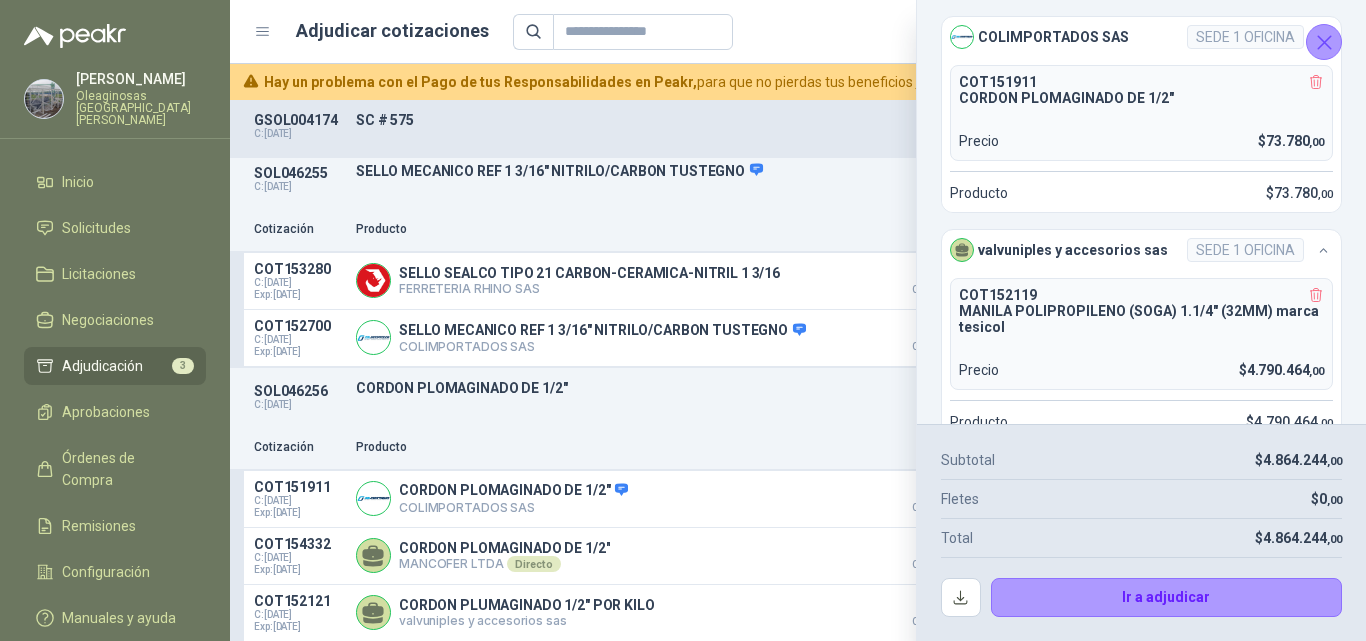 click on "Cotización Producto Precio Flete Total Entrega Docs" at bounding box center [798, 448] 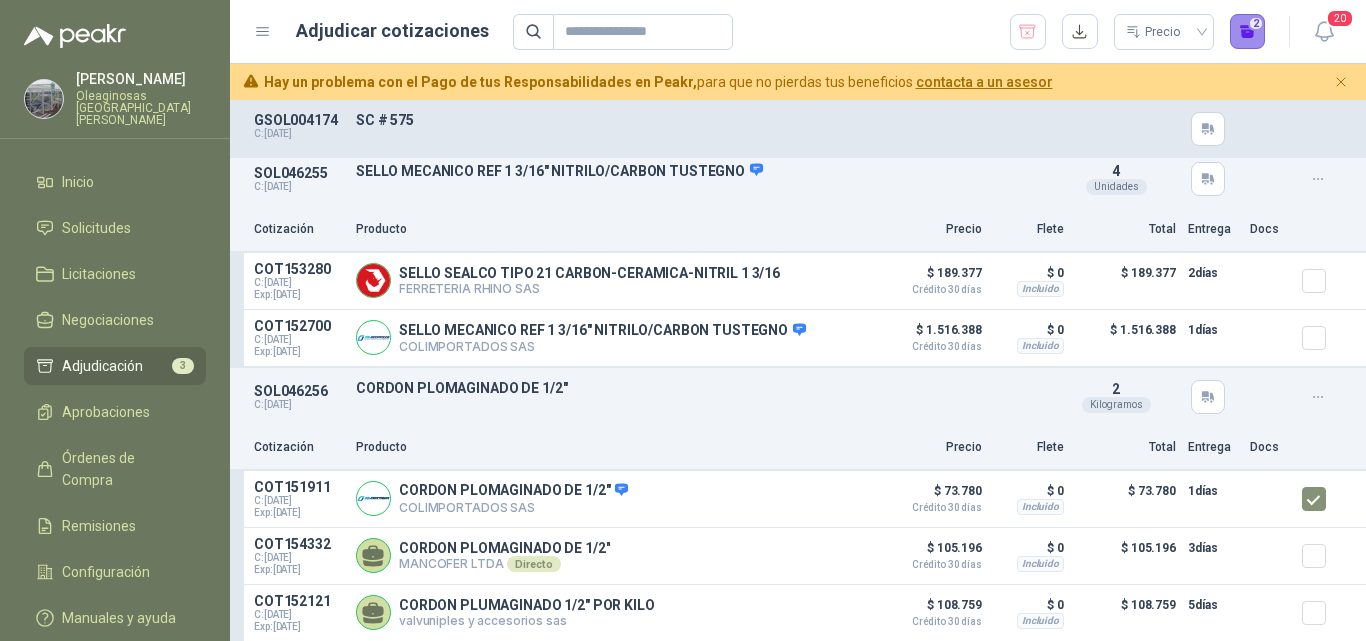 click on "2" at bounding box center (1248, 32) 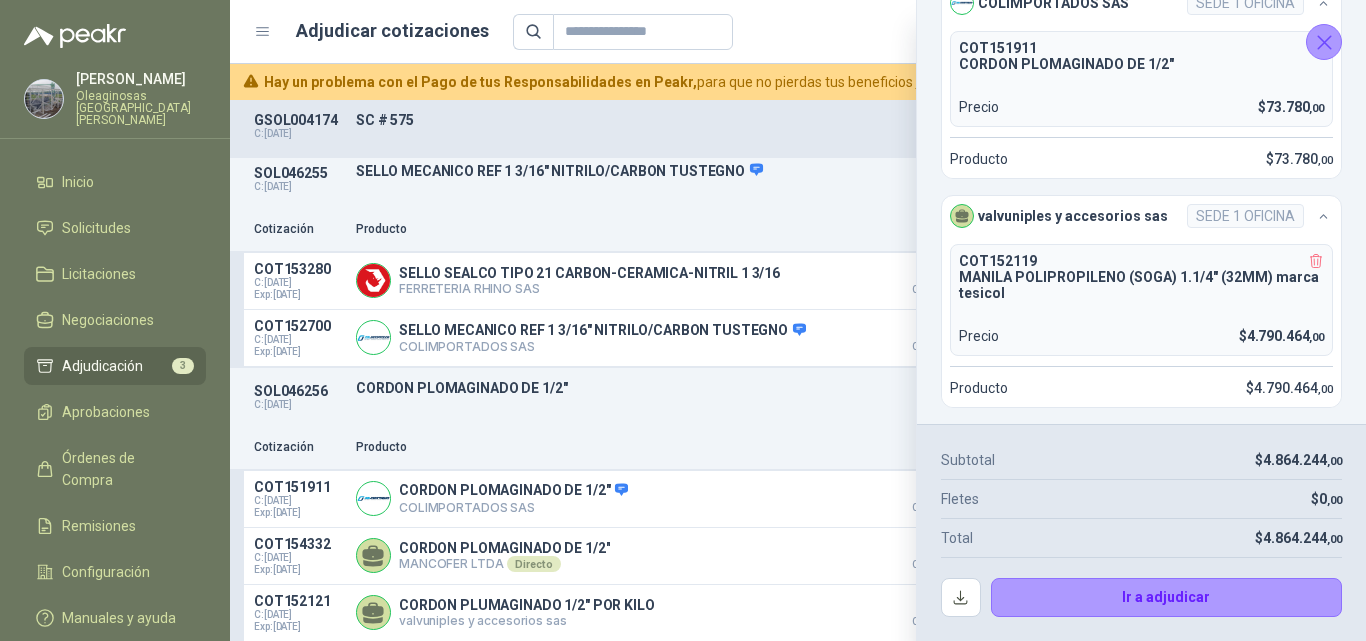 scroll, scrollTop: 0, scrollLeft: 0, axis: both 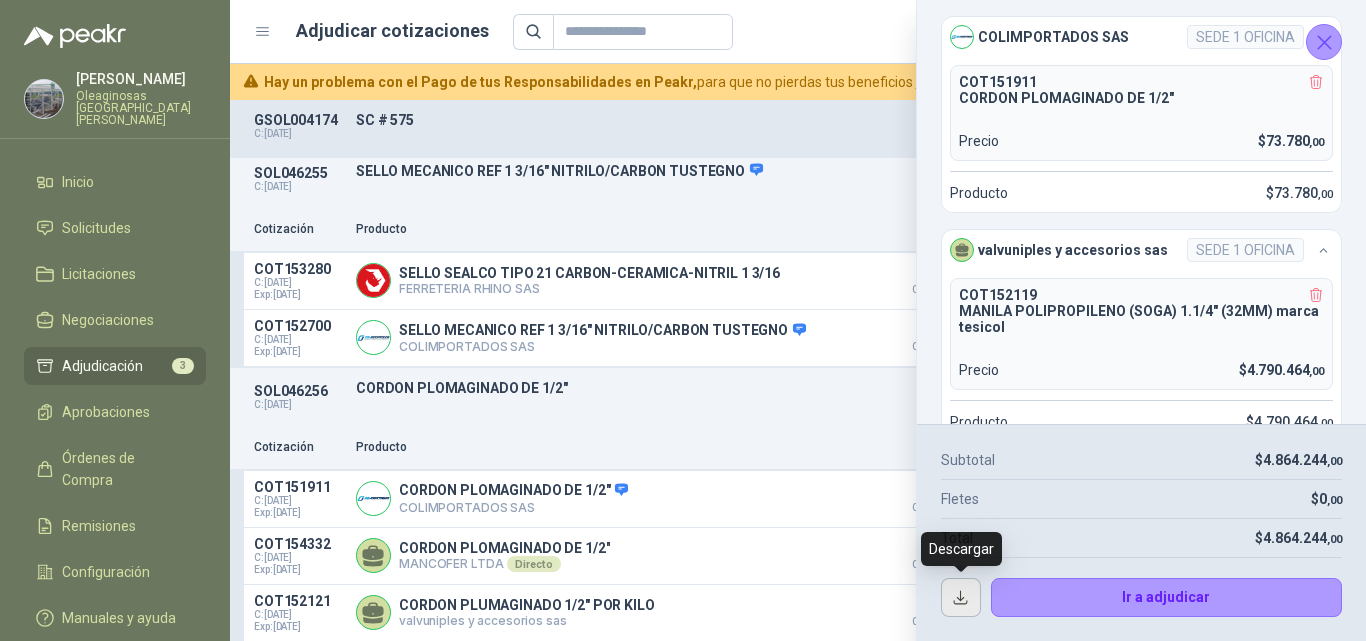 click at bounding box center (961, 598) 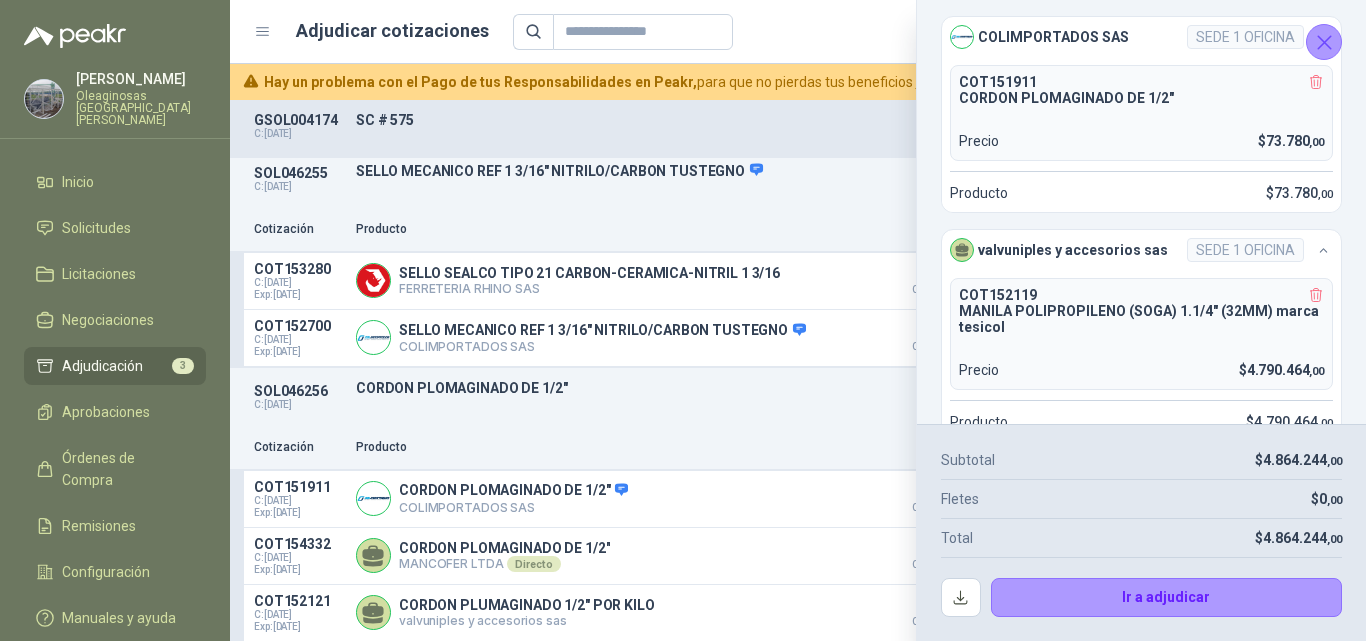 click 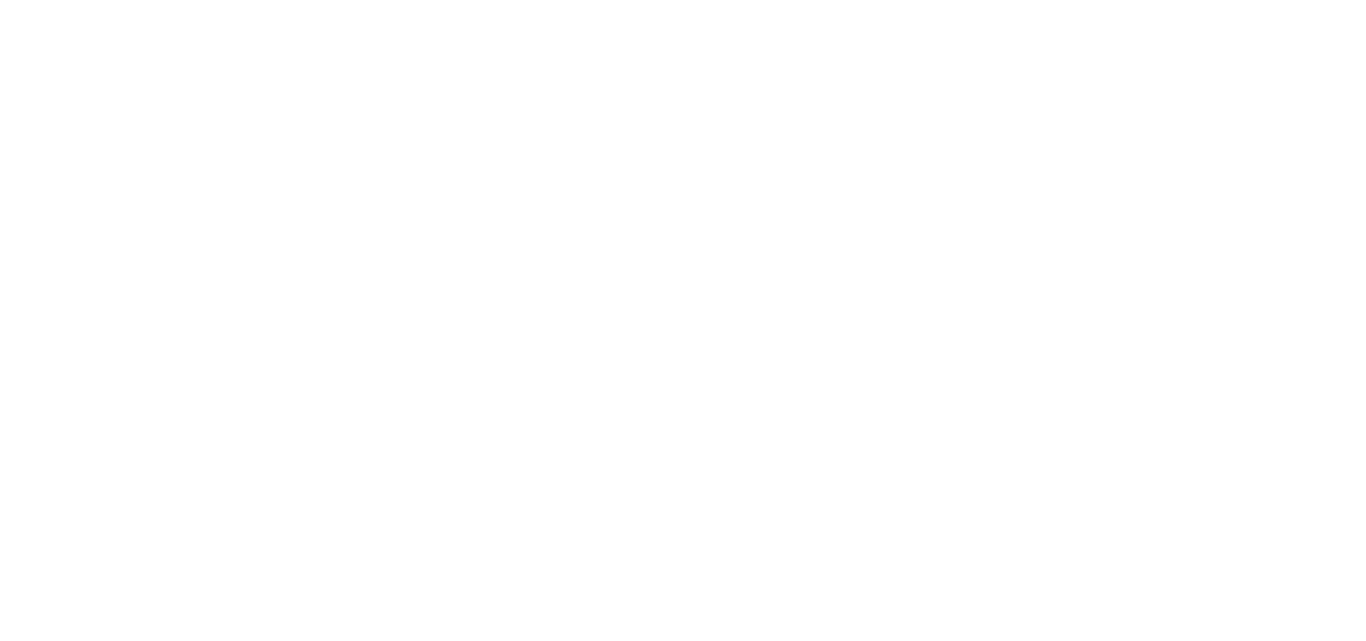 scroll, scrollTop: 0, scrollLeft: 0, axis: both 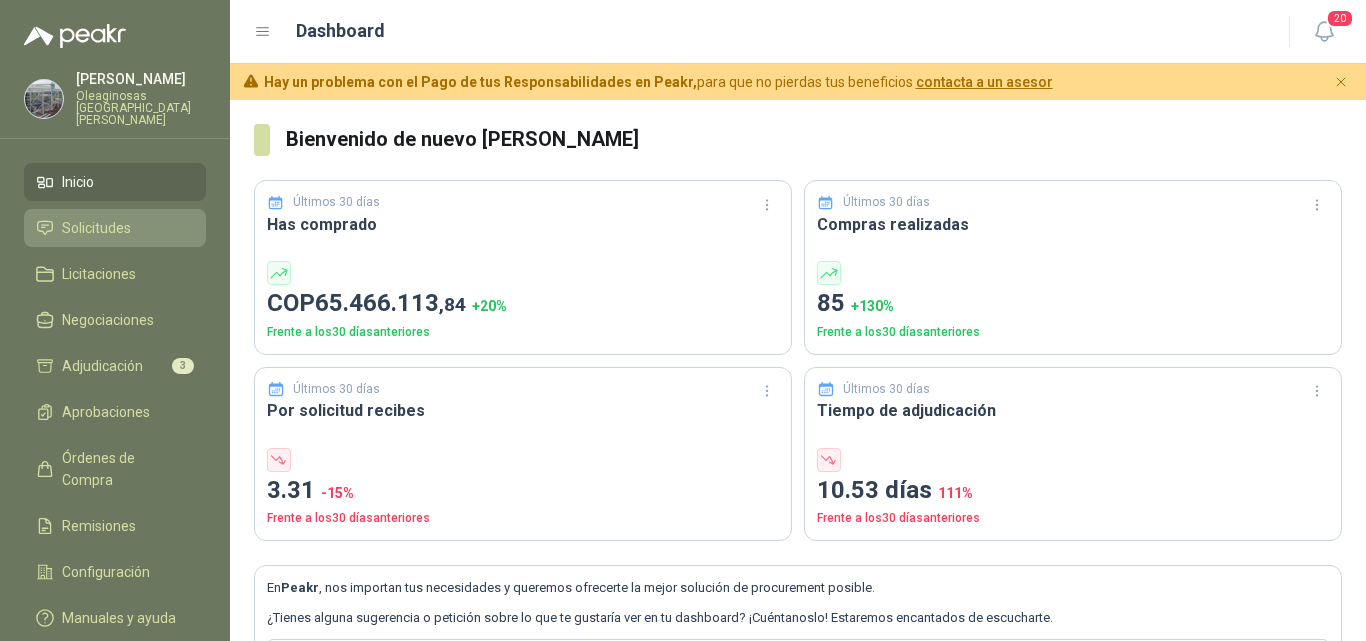 click on "Solicitudes" at bounding box center (96, 228) 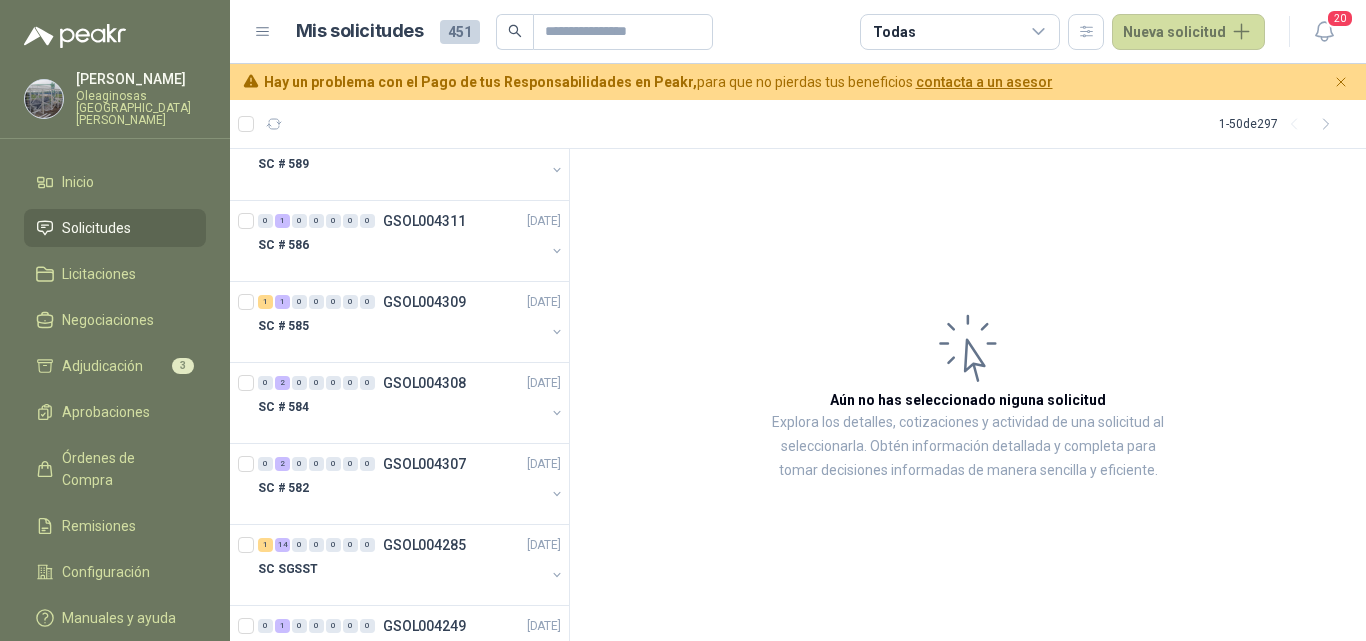 scroll, scrollTop: 400, scrollLeft: 0, axis: vertical 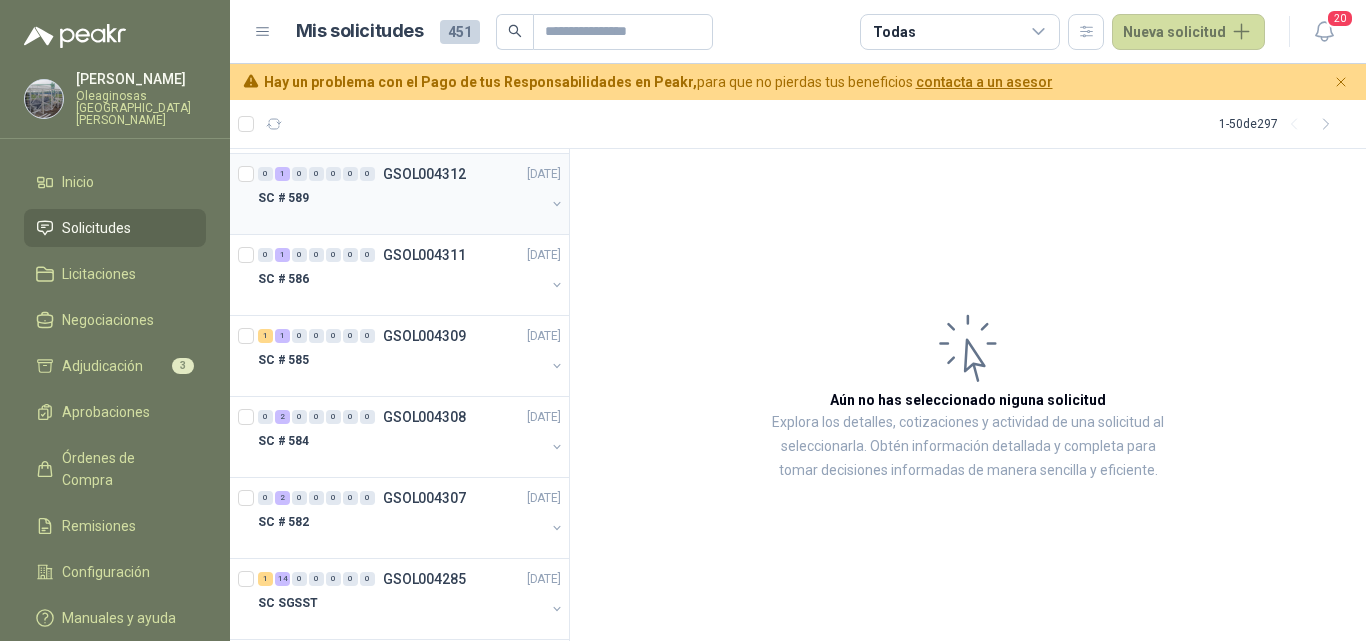 click on "SC # 589" at bounding box center (401, 198) 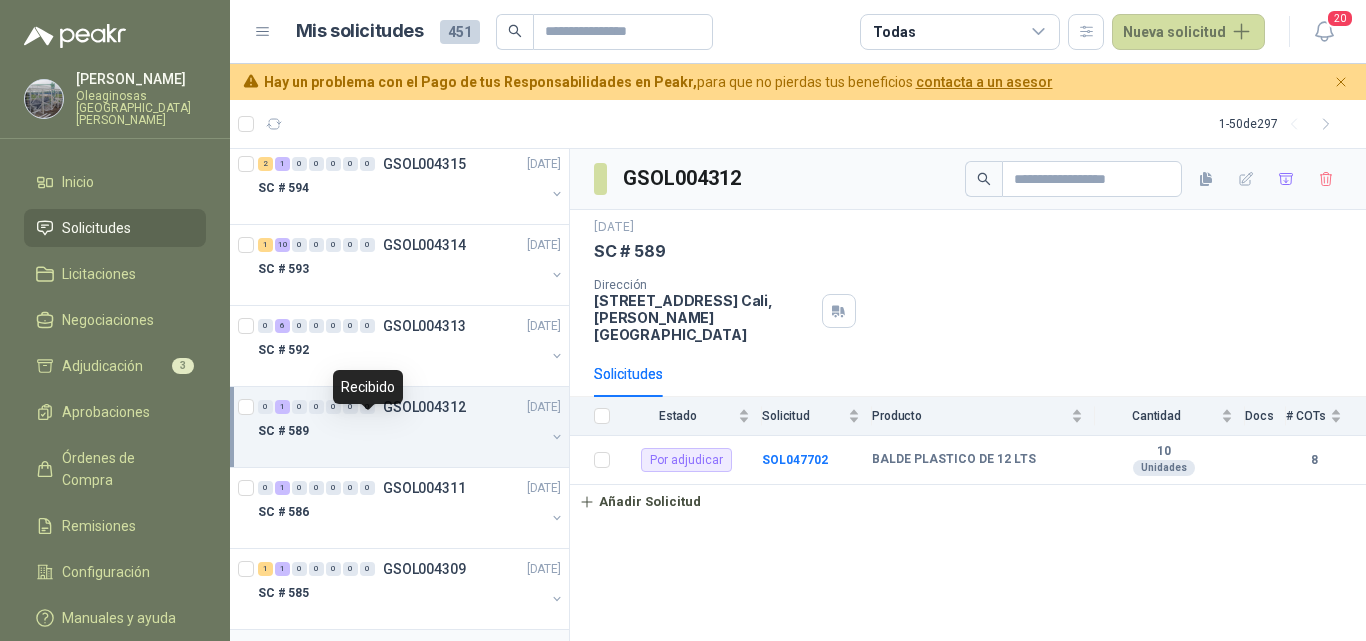 scroll, scrollTop: 0, scrollLeft: 0, axis: both 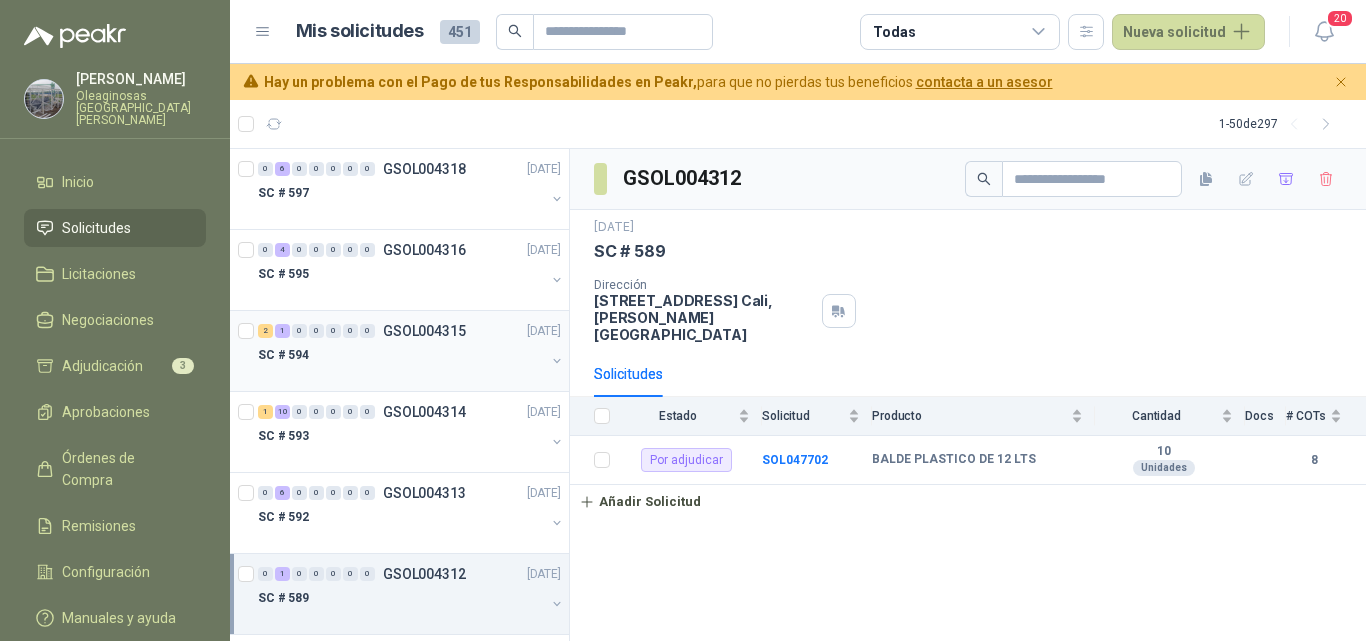 click on "SC # 594" at bounding box center (401, 355) 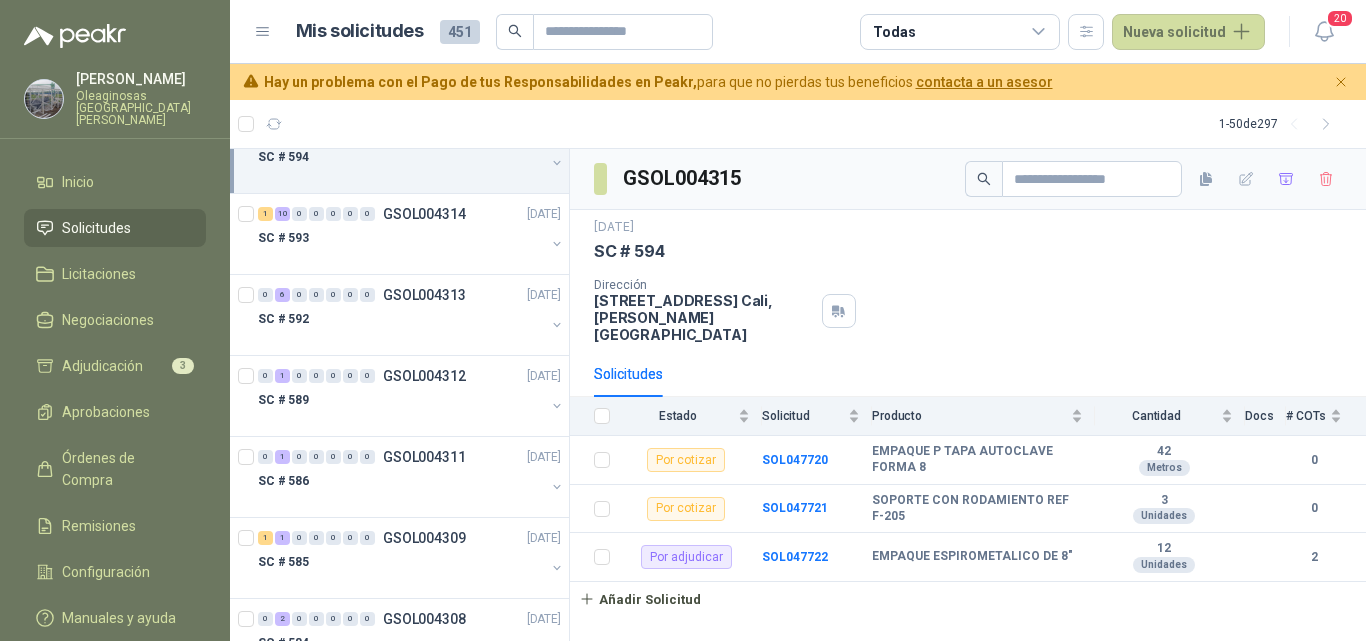 scroll, scrollTop: 0, scrollLeft: 0, axis: both 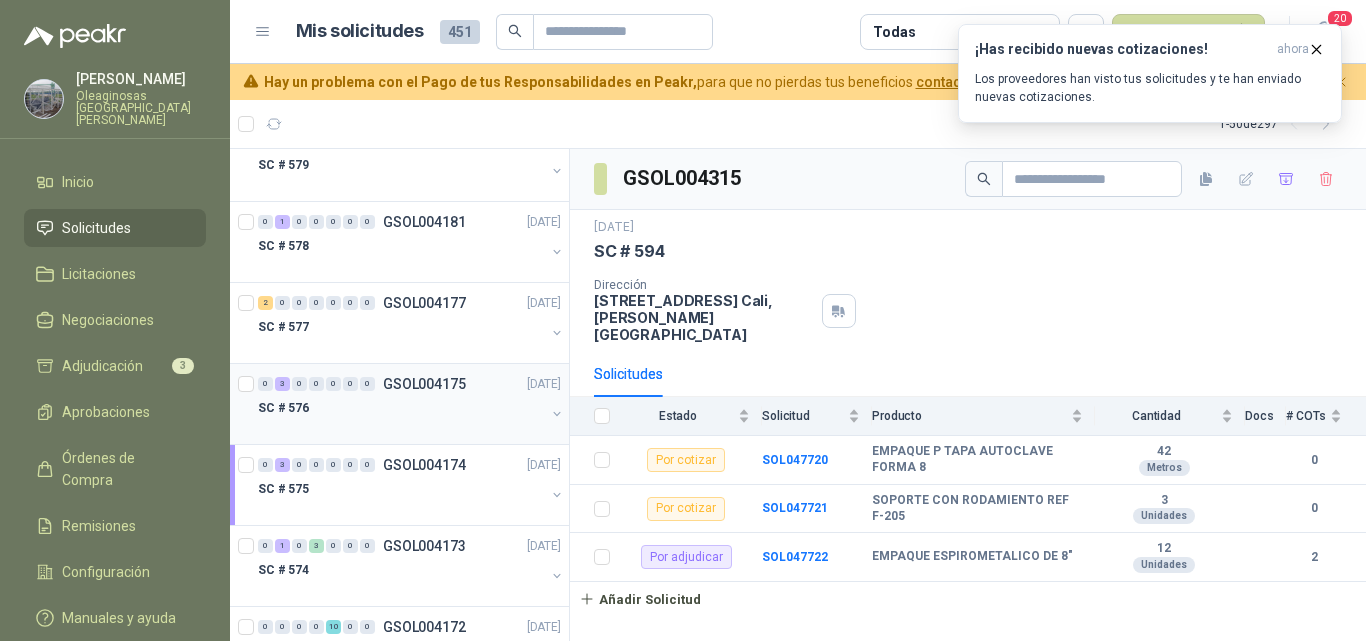 click on "SC # 576" at bounding box center (401, 408) 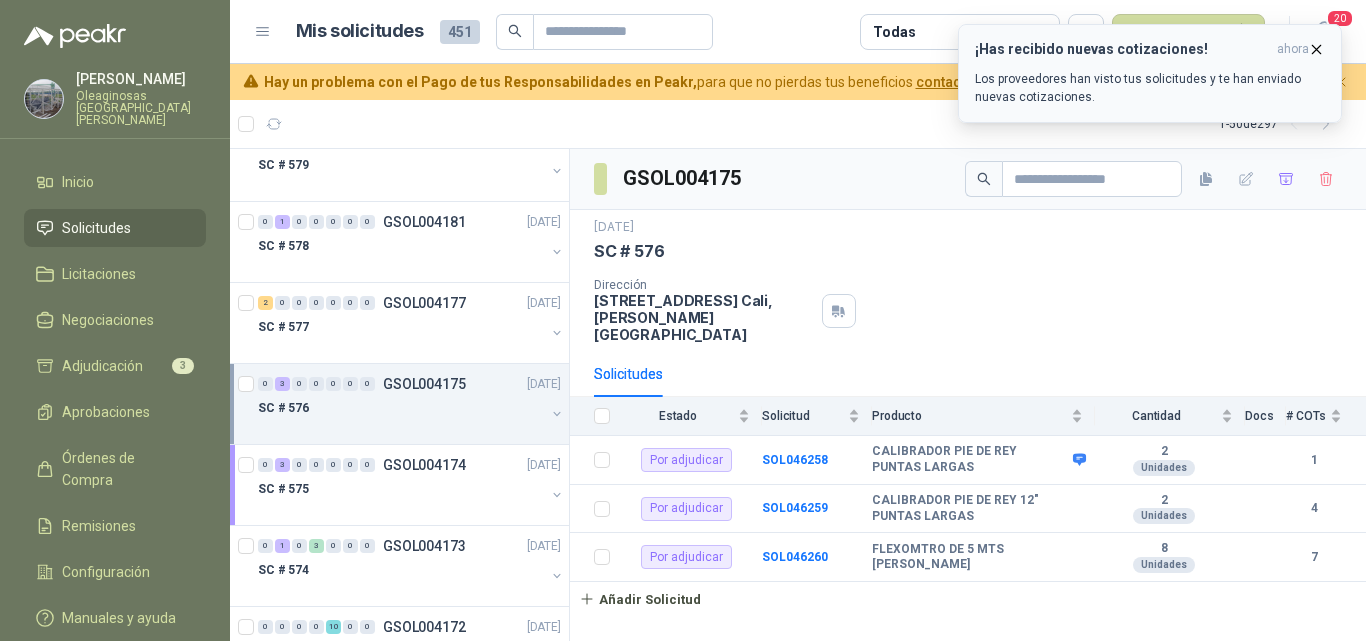 click 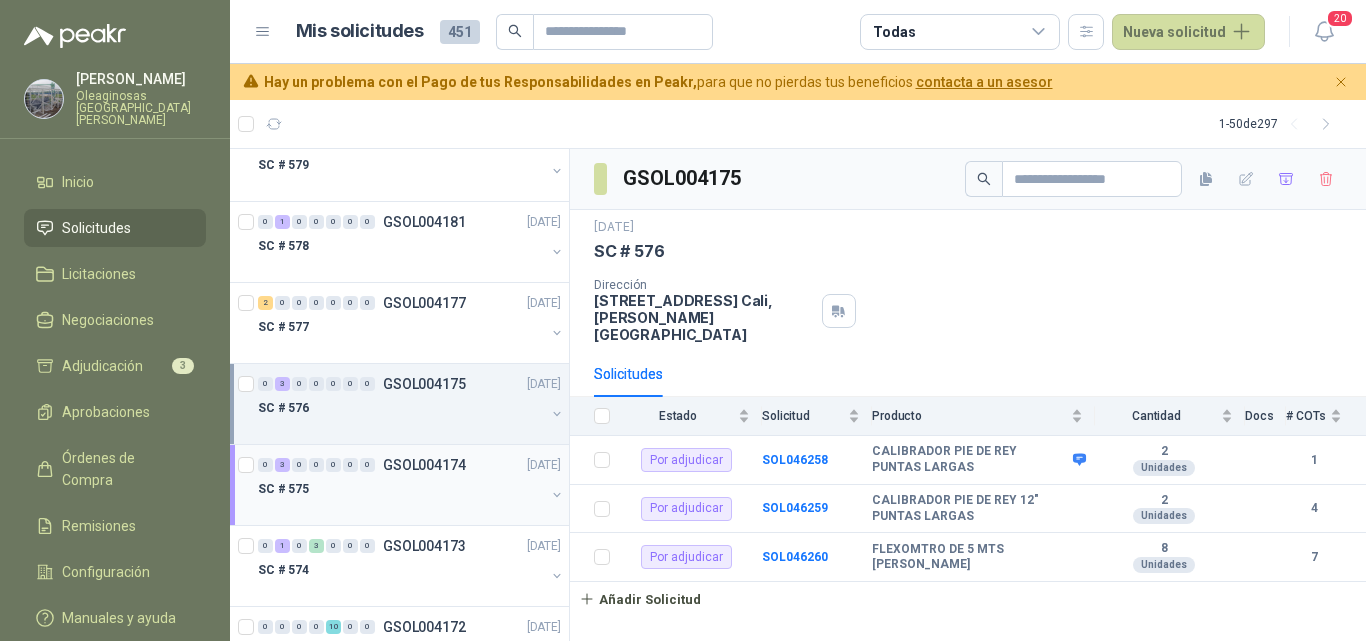 click on "SC # 575" at bounding box center (401, 489) 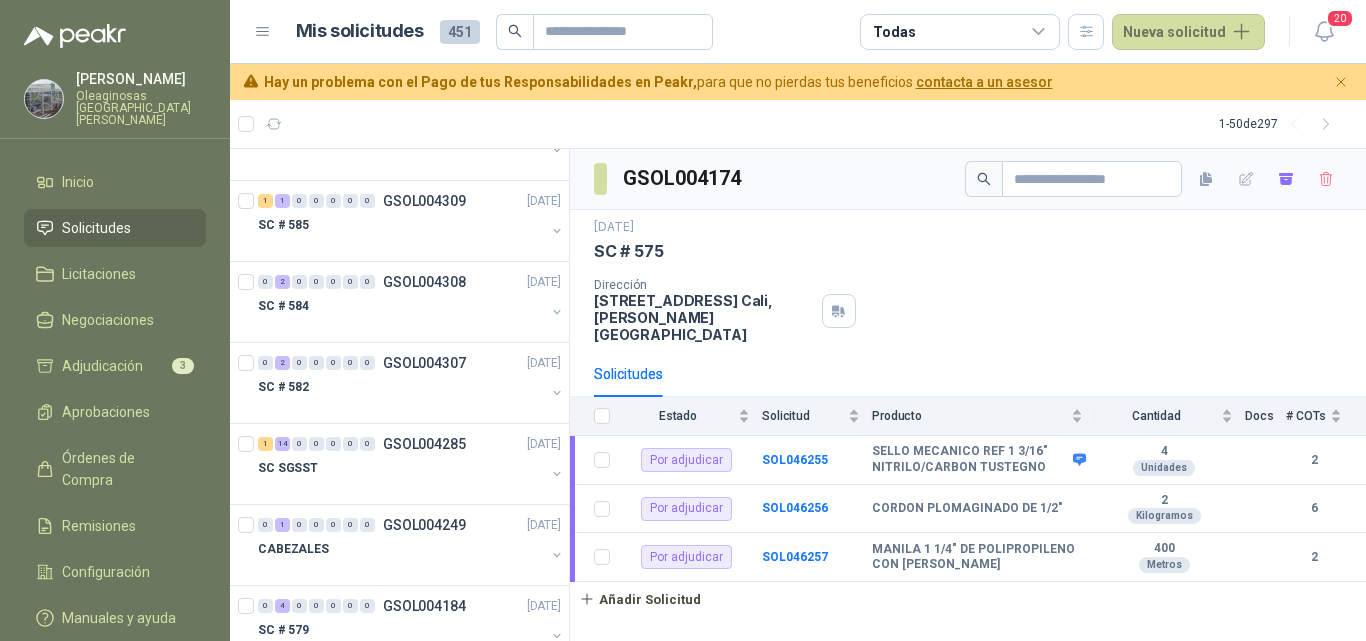 scroll, scrollTop: 500, scrollLeft: 0, axis: vertical 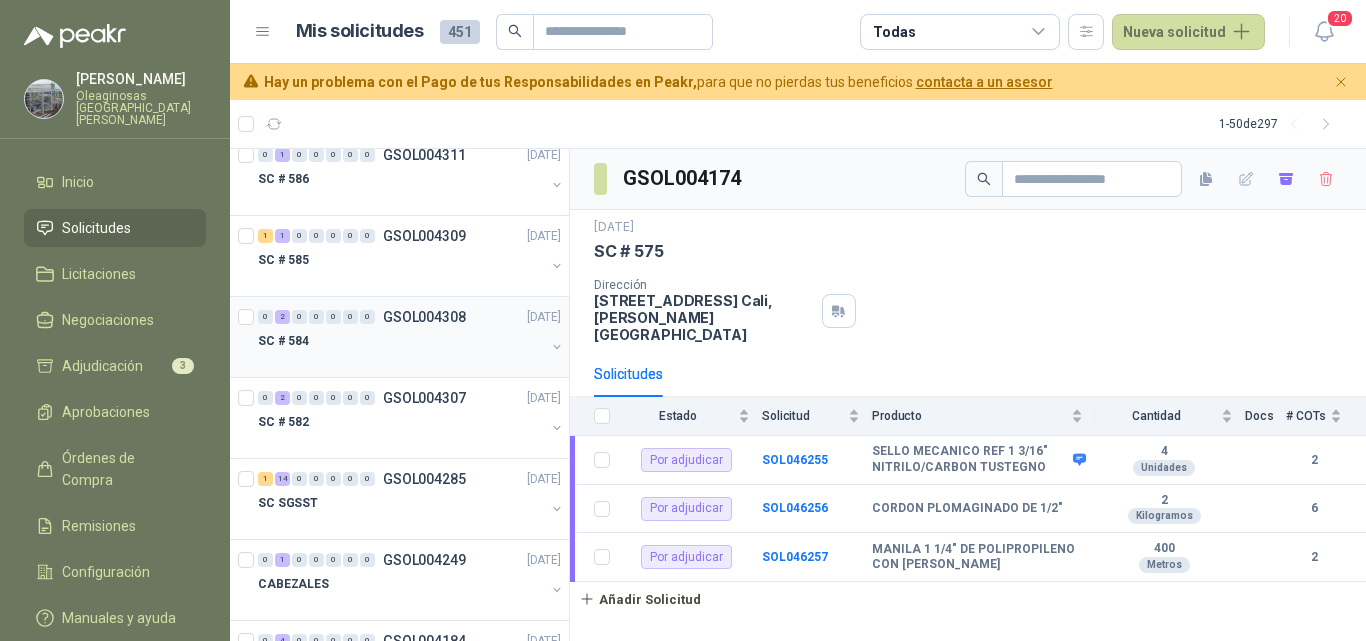 click on "SC # 584" at bounding box center [401, 341] 